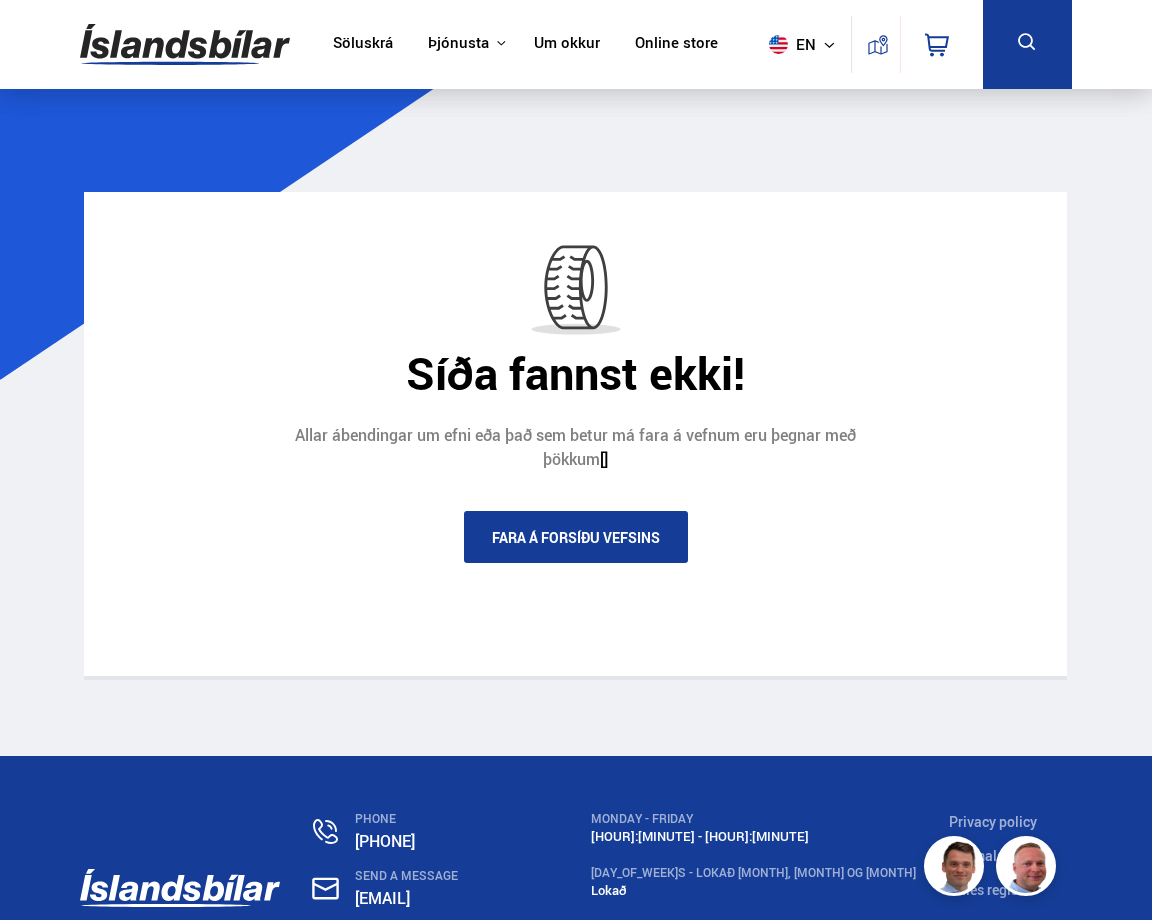 scroll, scrollTop: 0, scrollLeft: 0, axis: both 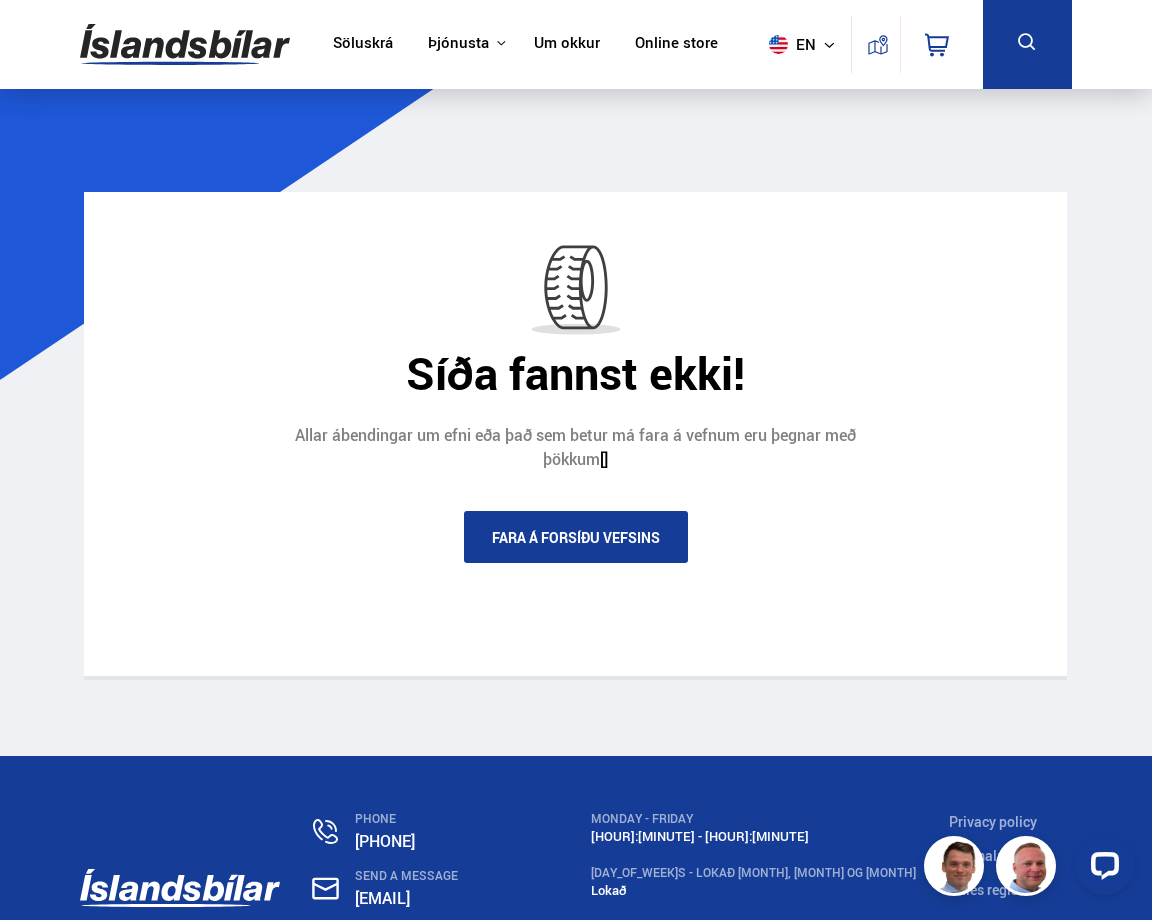 click on "Fara á forsíðu vefsins" at bounding box center (576, 537) 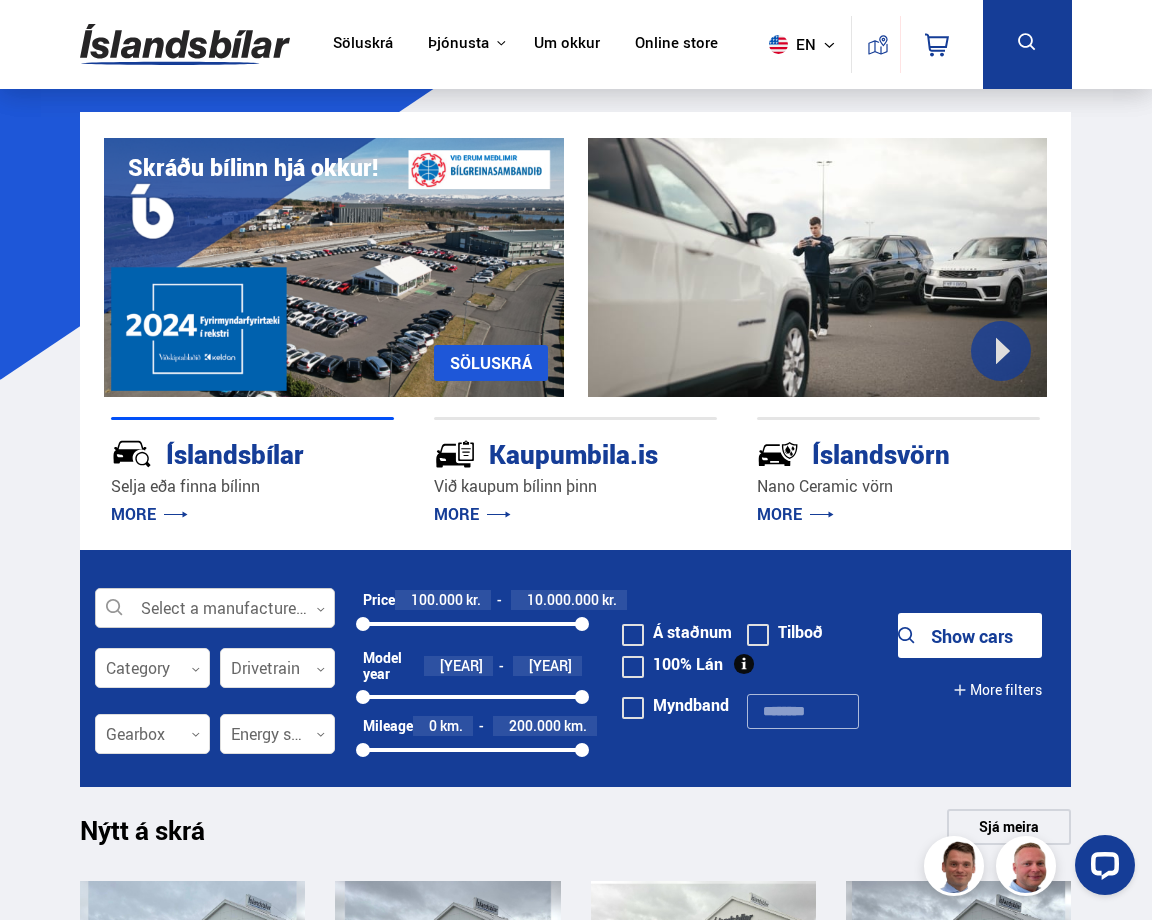 click at bounding box center (215, 609) 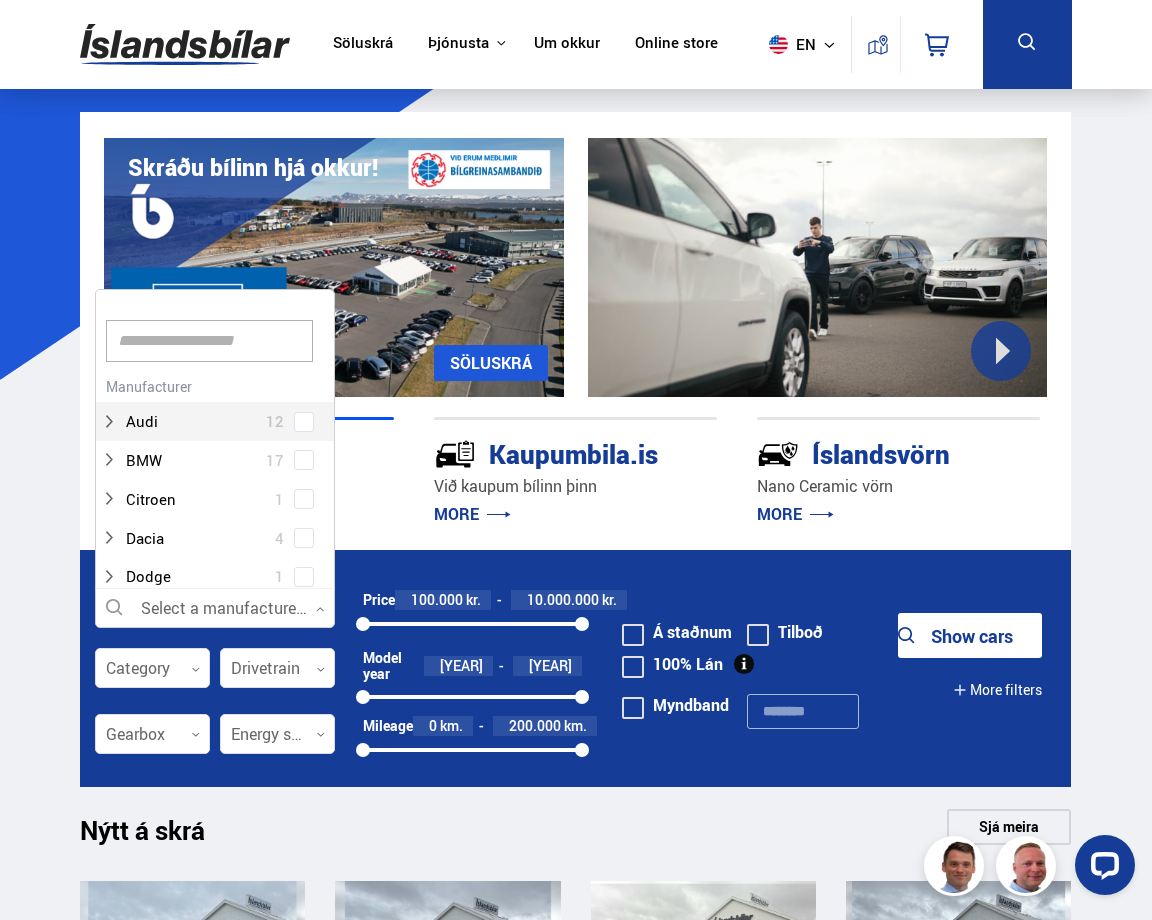 scroll, scrollTop: 302, scrollLeft: 247, axis: both 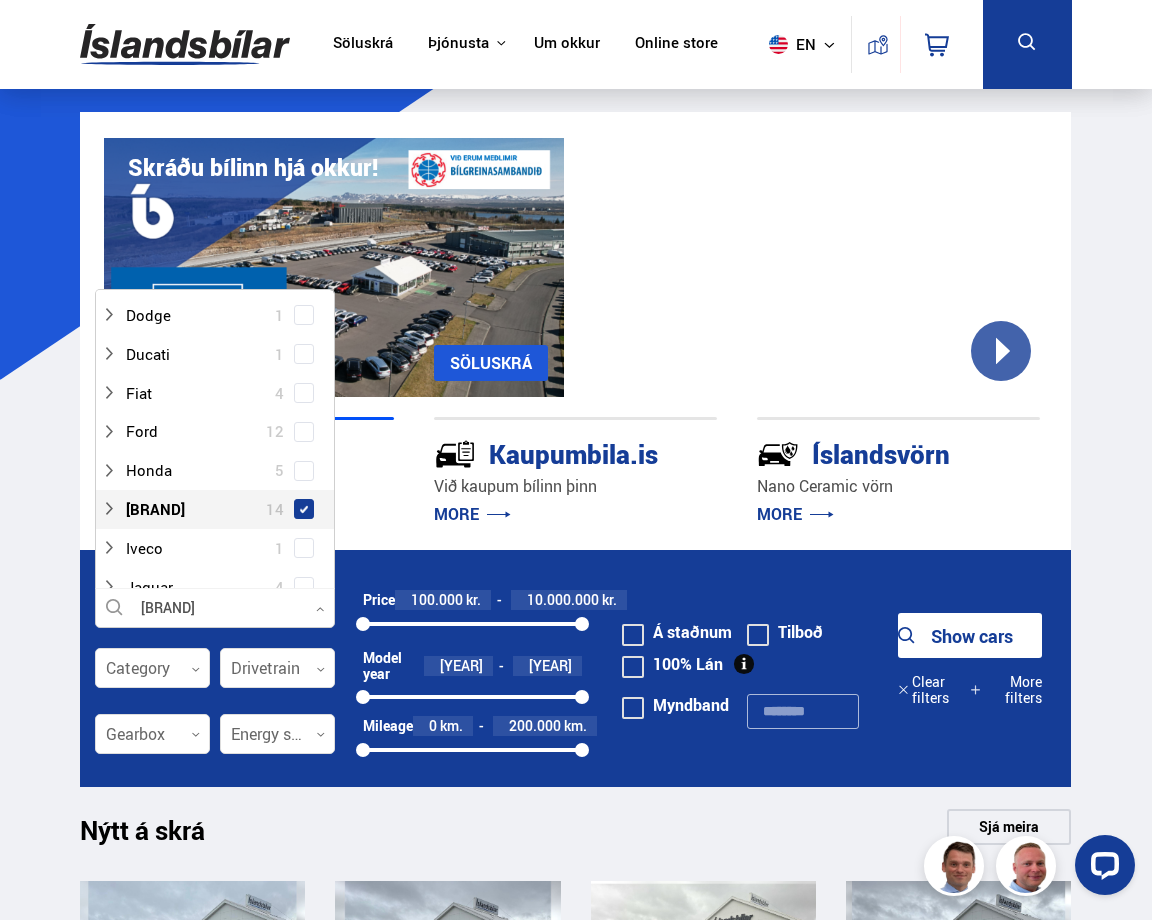 click at bounding box center (304, 509) 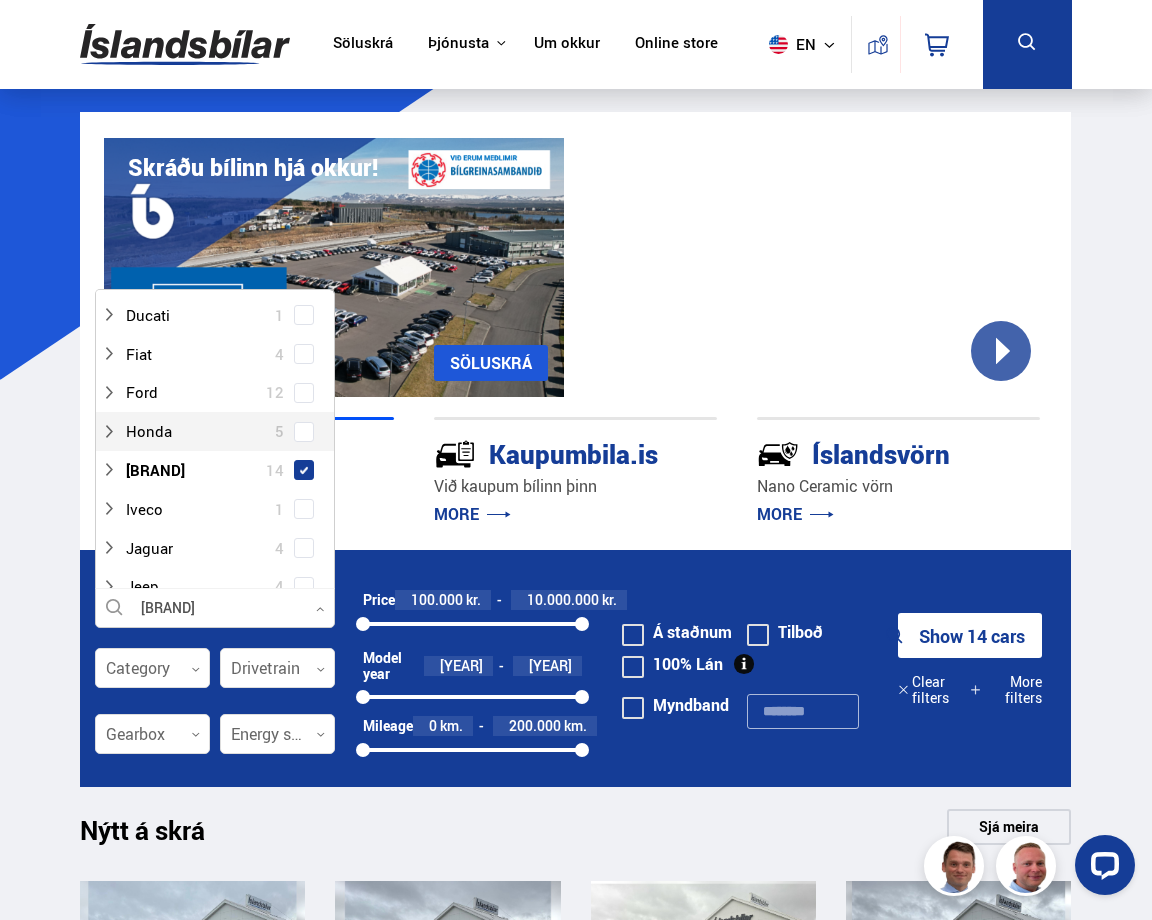 click on "Söluskrá Hybrid, Plug-in hybrid Toyota - Íslandsbílar Bílasala
Þjónusta
Íslandsbílar
Kaupumbila.is
Íslandsvörn
Leiðbeiningar
Um okkur
Online store
en      is
en
pl
Klettháls, [POSTAL CODE] [CITY]
0
Söluskrá
Þjónusta
Íslandsbílar
Kaupumbila.is
Íslandsvörn
Leiðbeiningar
Um okkur
Online store
Klettháls, [POSTAL CODE] [CITY]    en      is
en
pl
Select a manufacturer, model or feature 0   Category 0   Drivetrain 0   Gearbox 0   Energy source 0   Price   100.000   kr.   10.000.000   kr.     100000 10000000   Model year   2005     2025       2005 2025   Mileage   0   km.   200.000   km.     0 200000
Á staðnum
Tilboð
Myndband
100% Lán" at bounding box center (576, 1957) 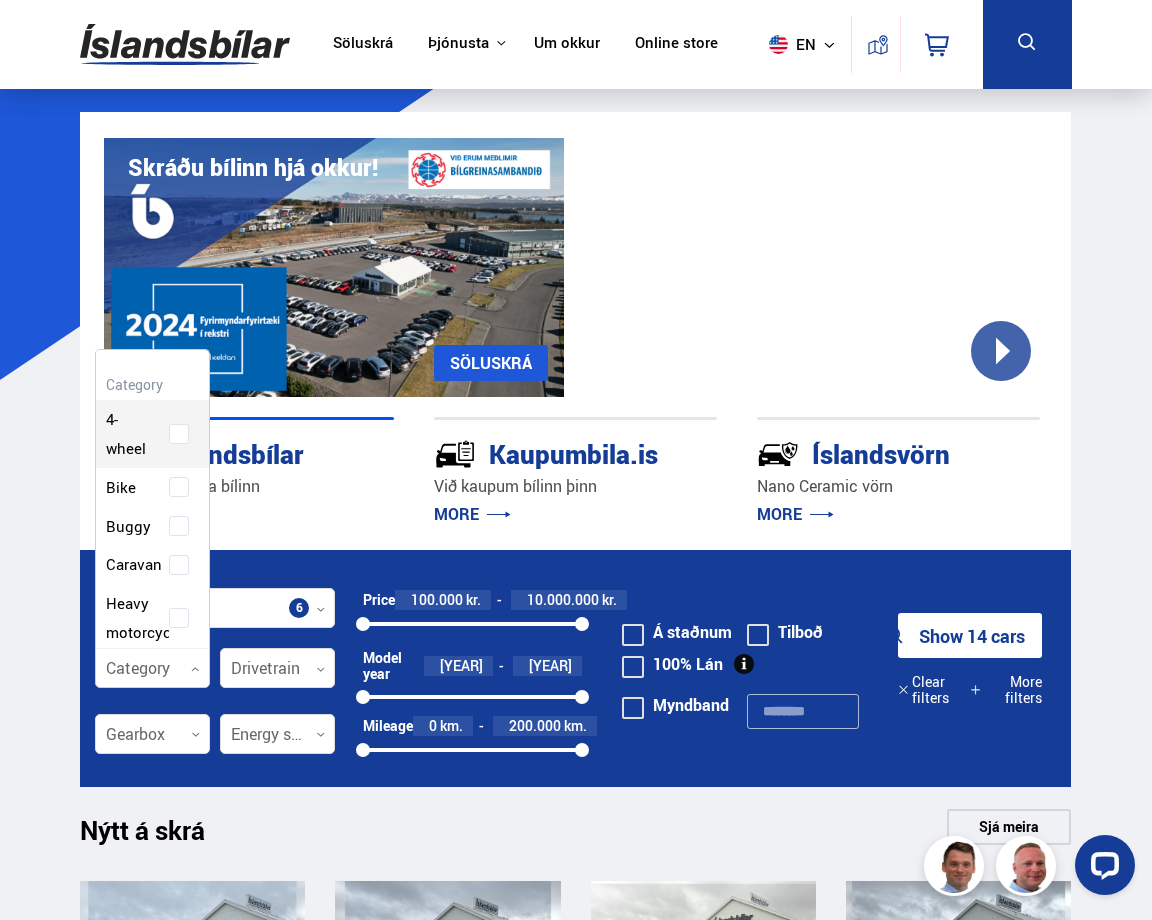click at bounding box center [152, 669] 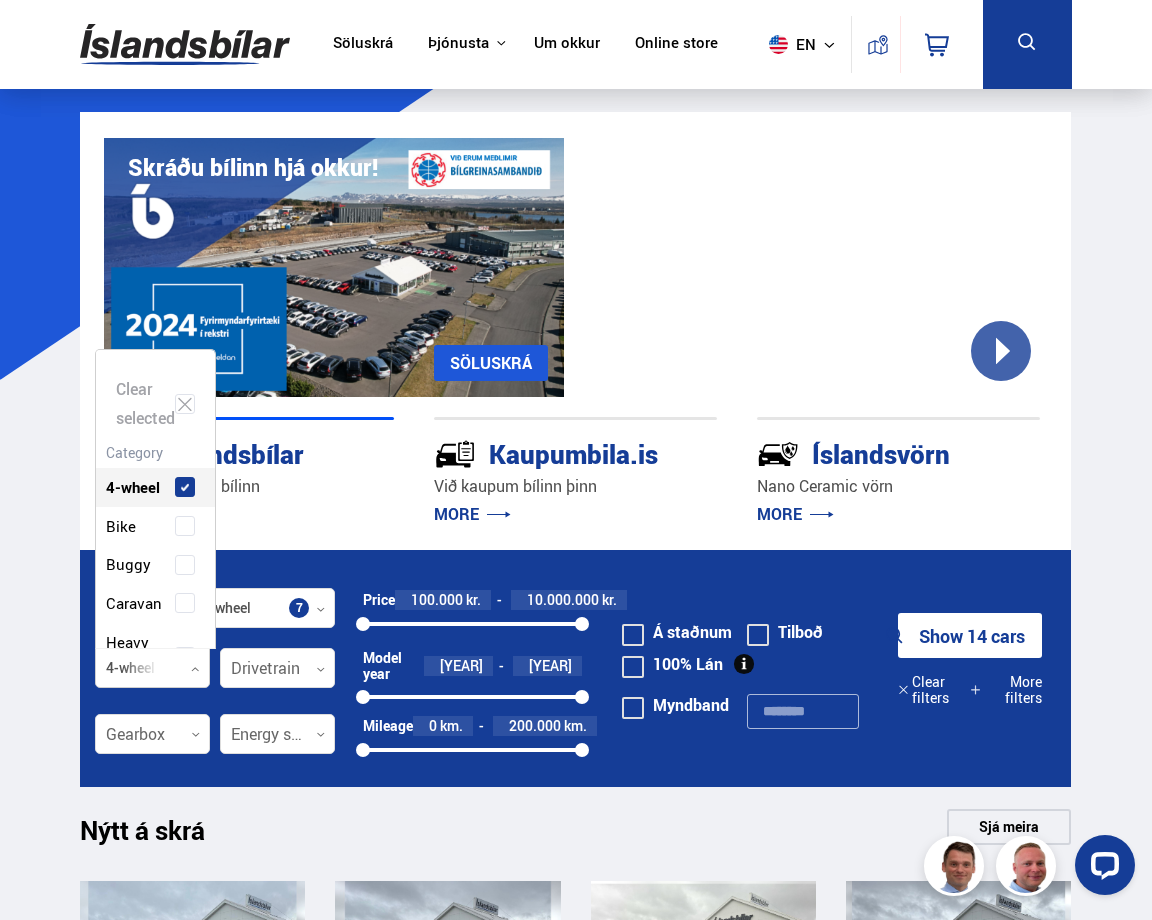click on "Clear selected
4-wheel   Bike   Buggy   Caravan   Heavy motorcycle   Jeep   Minivan   Pickup   Recreational vehicle   SUV   Sedan   Sports car   Station   Trailer   Truck   Tómstundatæki   Van   Work car" at bounding box center [155, 499] 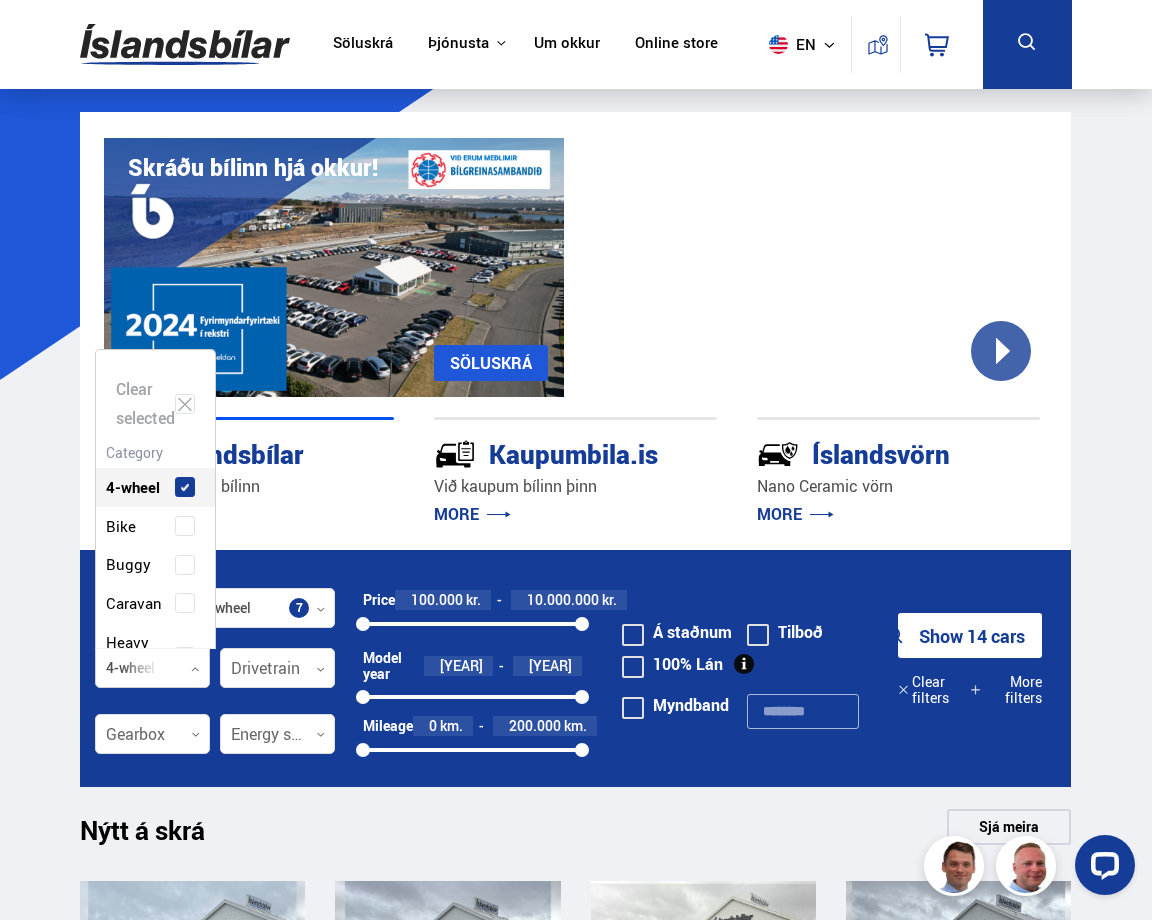 scroll, scrollTop: 298, scrollLeft: 121, axis: both 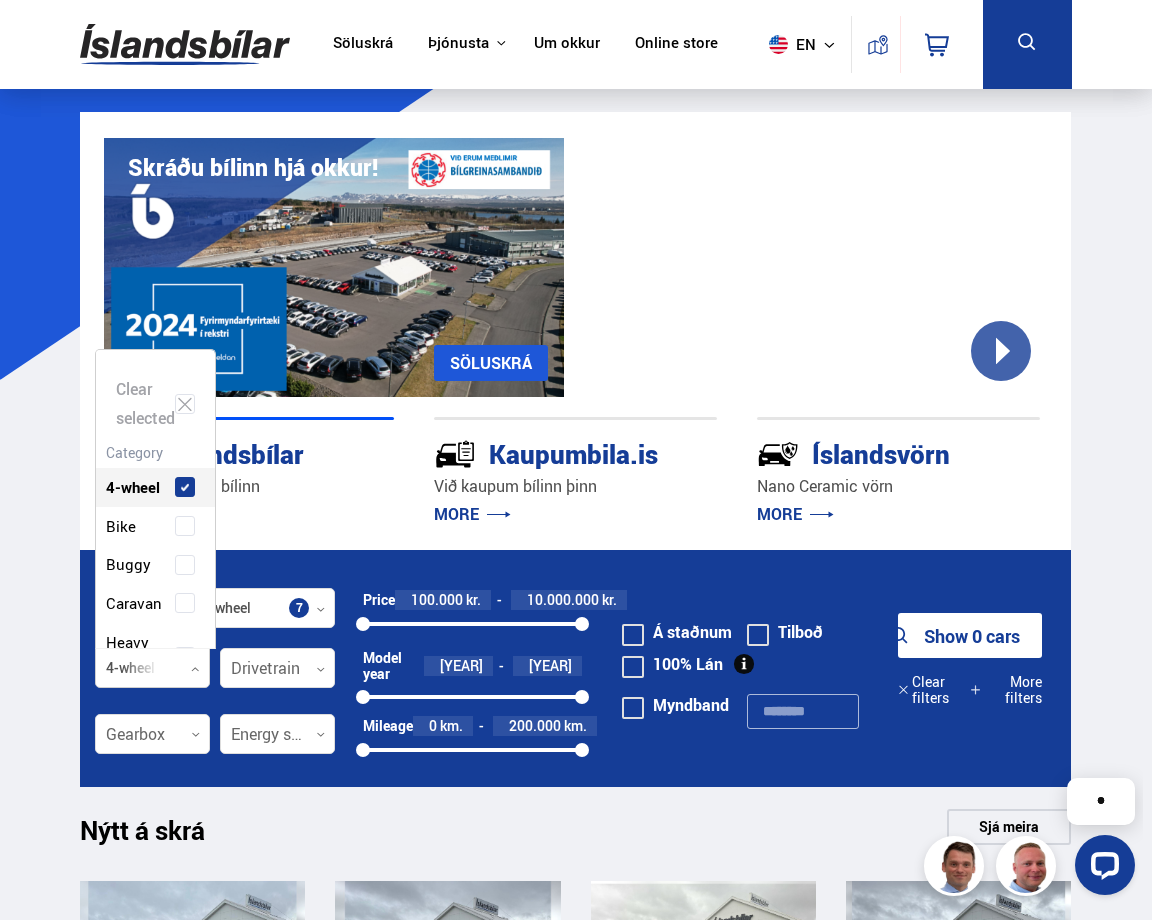 click on "Söluskrá Hybrid, Plug-in hybrid Toyota - Íslandsbílar Bílasala
Þjónusta
Íslandsbílar
Kaupumbila.is
Íslandsvörn
Leiðbeiningar
Um okkur
Online store
en      is
en
pl
Klettháls, [POSTAL CODE] [CITY]
0
Söluskrá
Þjónusta
Íslandsbílar
Kaupumbila.is
Íslandsvörn
Leiðbeiningar
Um okkur
Online store
Klettháls, [POSTAL CODE] [CITY]    en      is
en
pl
Select a manufacturer, model or feature 0   Category 0   Drivetrain 0   Gearbox 0   Energy source 0   Price   100.000   kr.   10.000.000   kr.     100000 10000000   Model year   2005     2025       2005 2025   Mileage   0   km.   200.000   km.     0 200000
Á staðnum
Tilboð
Myndband
100% Lán" at bounding box center (576, 1957) 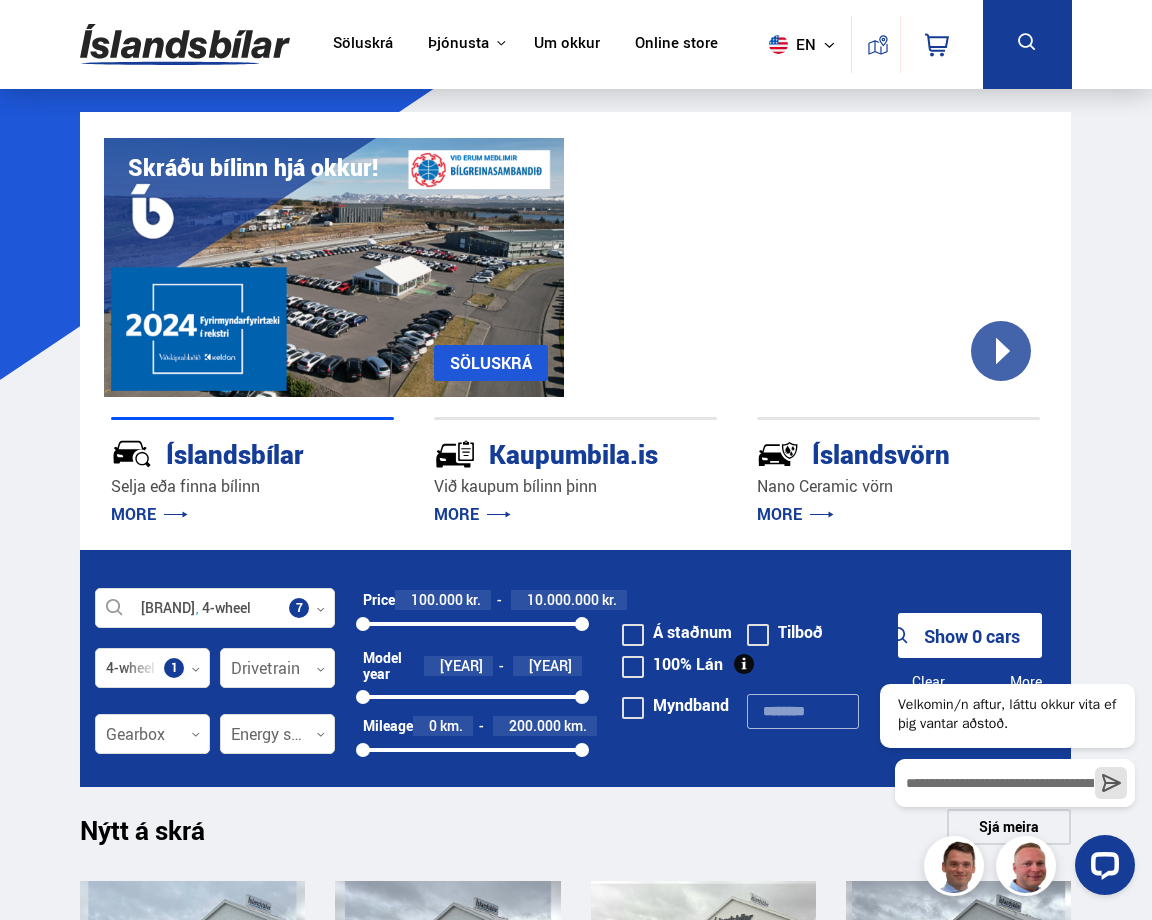 scroll, scrollTop: 200, scrollLeft: 0, axis: vertical 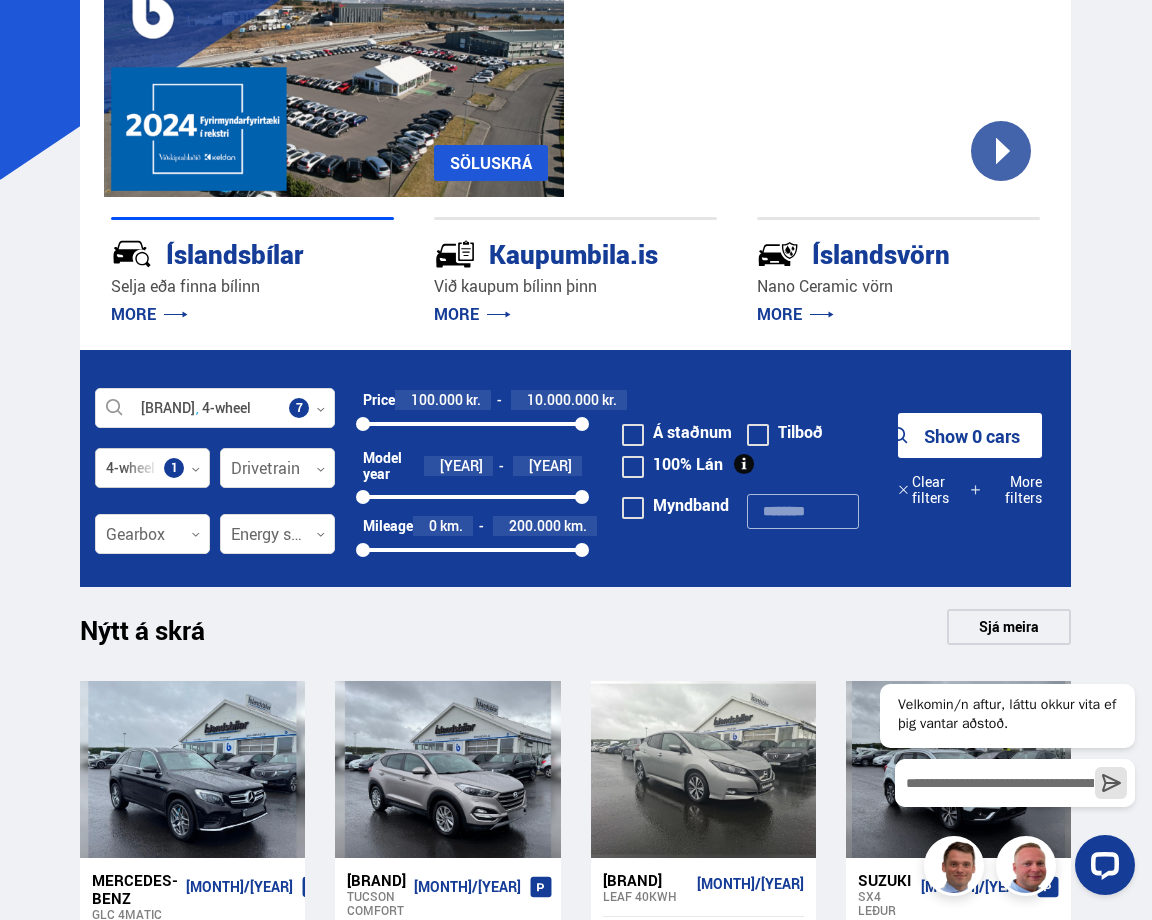 click 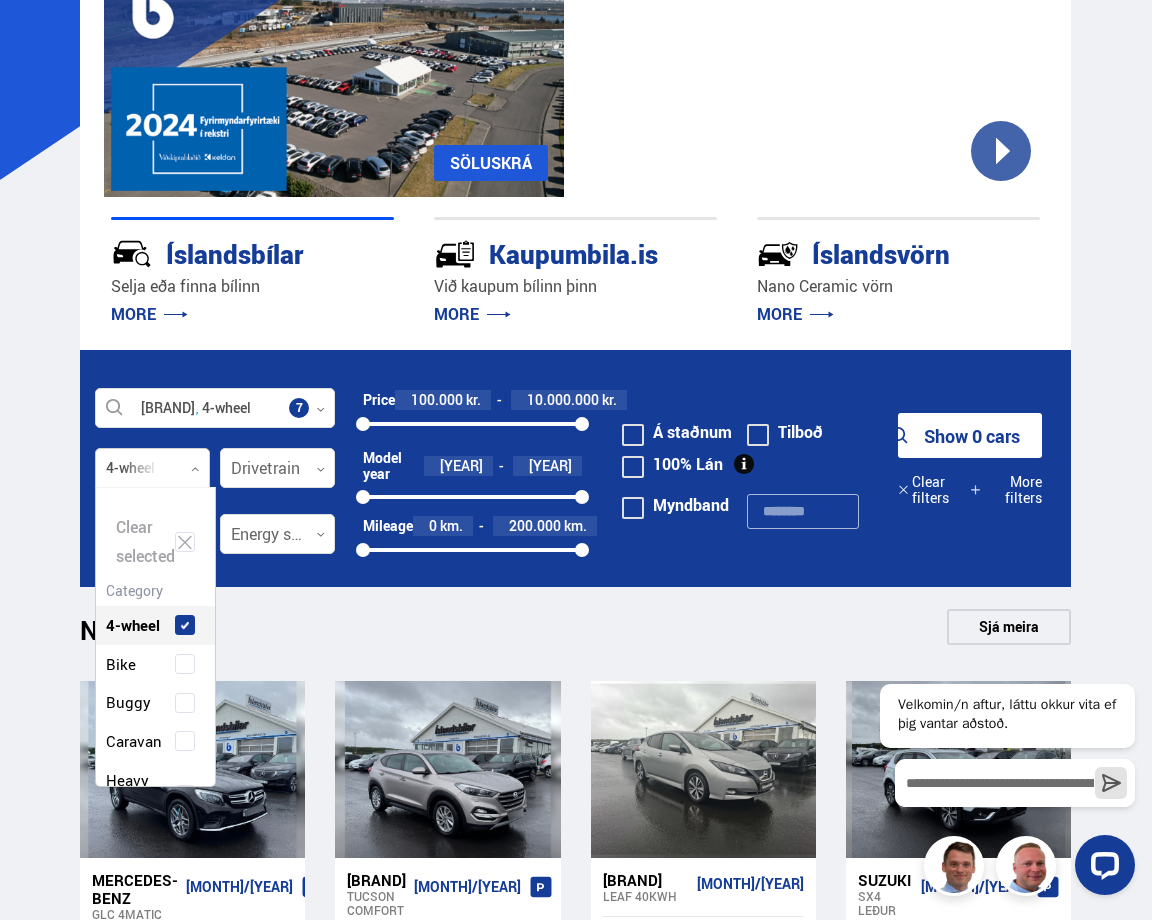 scroll, scrollTop: 302, scrollLeft: 135, axis: both 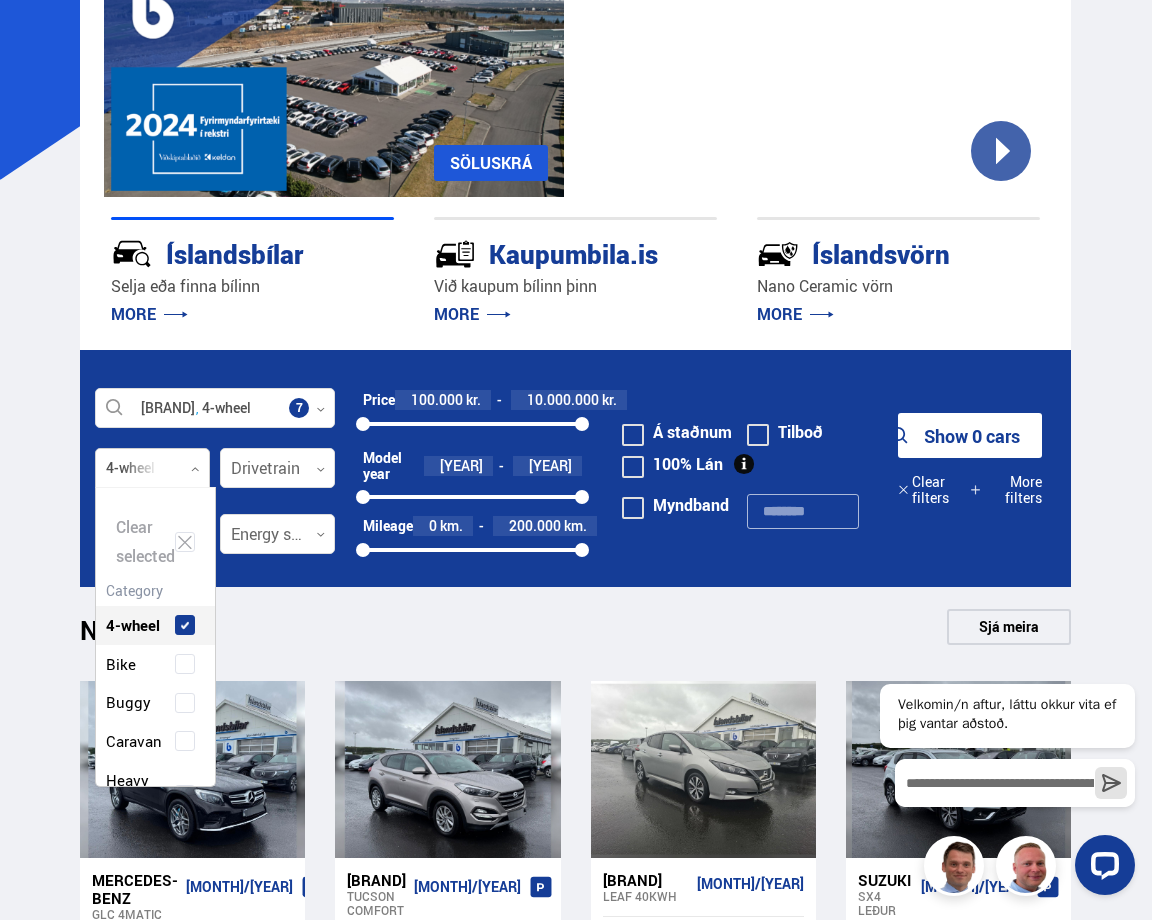 click on "4-wheel   Bike   Buggy   Caravan   Heavy motorcycle   Jeep   Minivan   Pickup   Recreational vehicle   SUV   Sedan   Sports car   Station   Trailer   Truck   Tómstundatæki   Van   Work car" at bounding box center [155, 997] 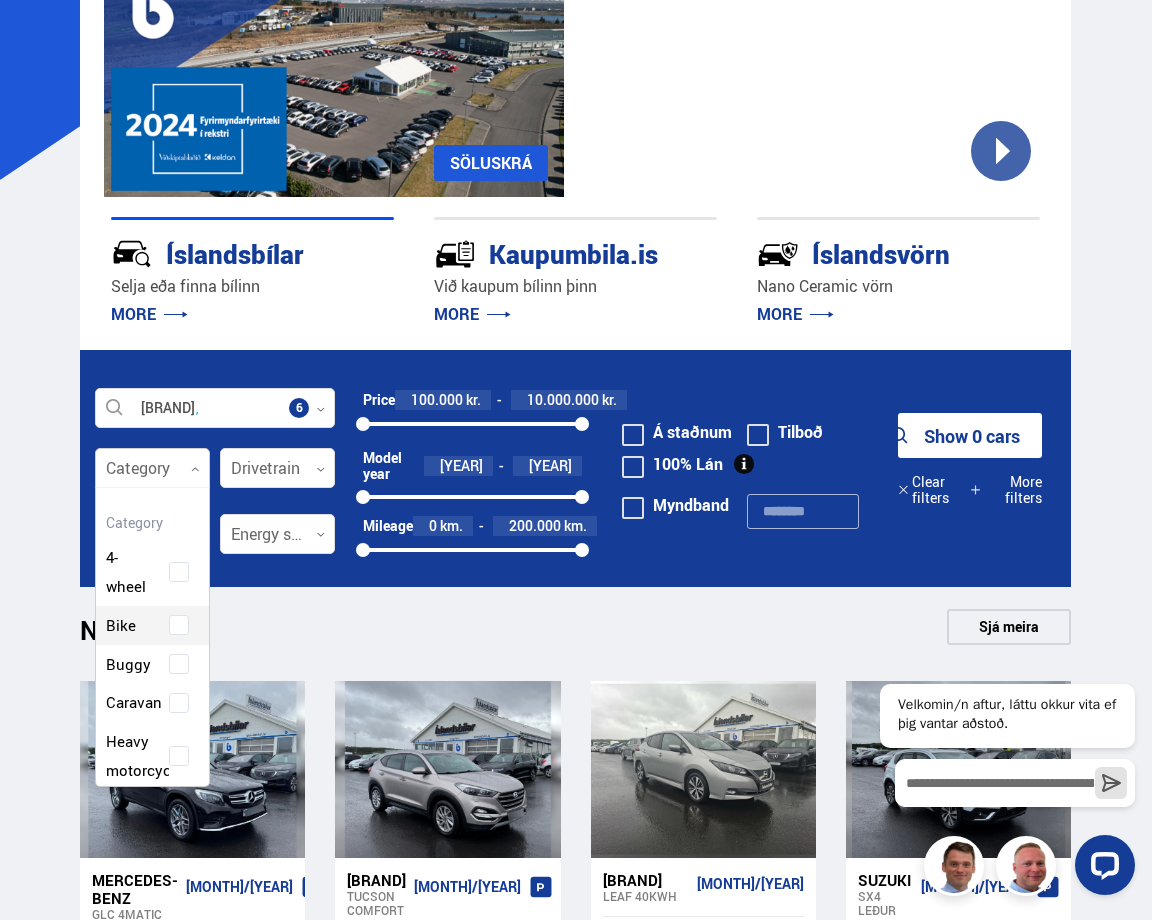 scroll, scrollTop: 298, scrollLeft: 108, axis: both 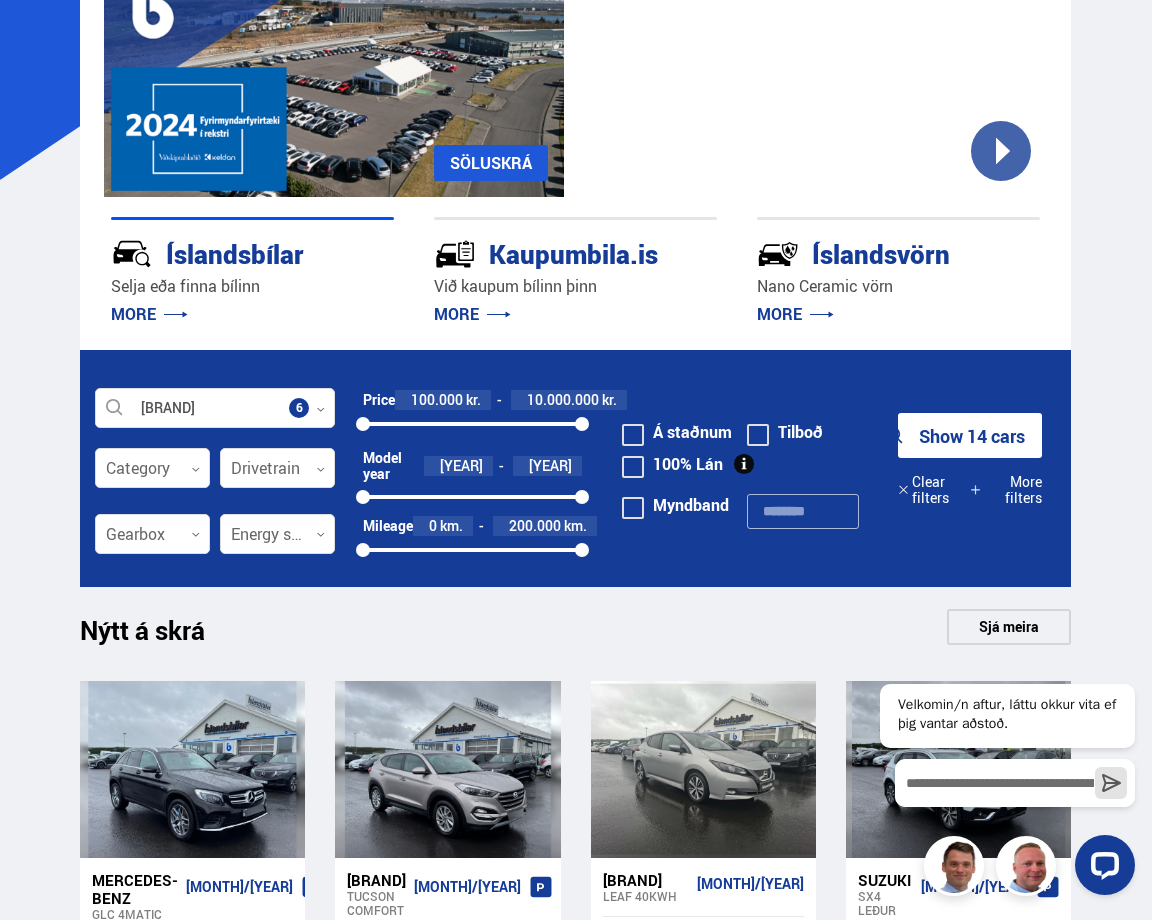click on "Söluskrá Hybrid, Plug-in hybrid Toyota - Íslandsbílar Bílasala
Þjónusta
Íslandsbílar
Kaupumbila.is
Íslandsvörn
Leiðbeiningar
Um okkur
Online store
en      is
en
pl
Klettháls, [POSTAL CODE] [CITY]
0
Söluskrá
Þjónusta
Íslandsbílar
Kaupumbila.is
Íslandsvörn
Leiðbeiningar
Um okkur
Online store
Klettháls, [POSTAL CODE] [CITY]    en      is
en
pl
Select a manufacturer, model or feature 0   Category 0   Drivetrain 0   Gearbox 0   Energy source 0   Price   100.000   kr.   10.000.000   kr.     100000 10000000   Model year   2005     2025       2005 2025   Mileage   0   km.   200.000   km.     0 200000
Á staðnum
Tilboð
Myndband
100% Lán" at bounding box center [576, 1757] 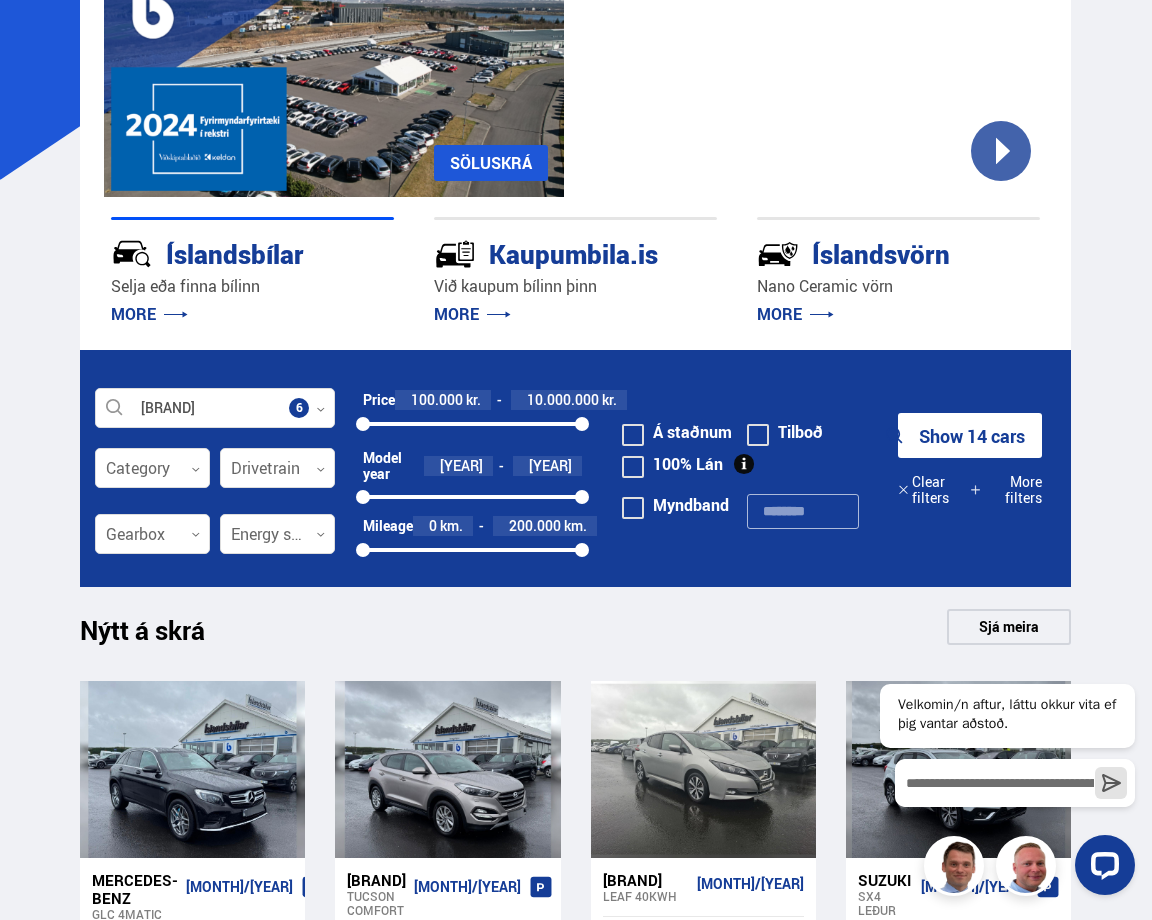 click on "Show 14 cars" at bounding box center [970, 435] 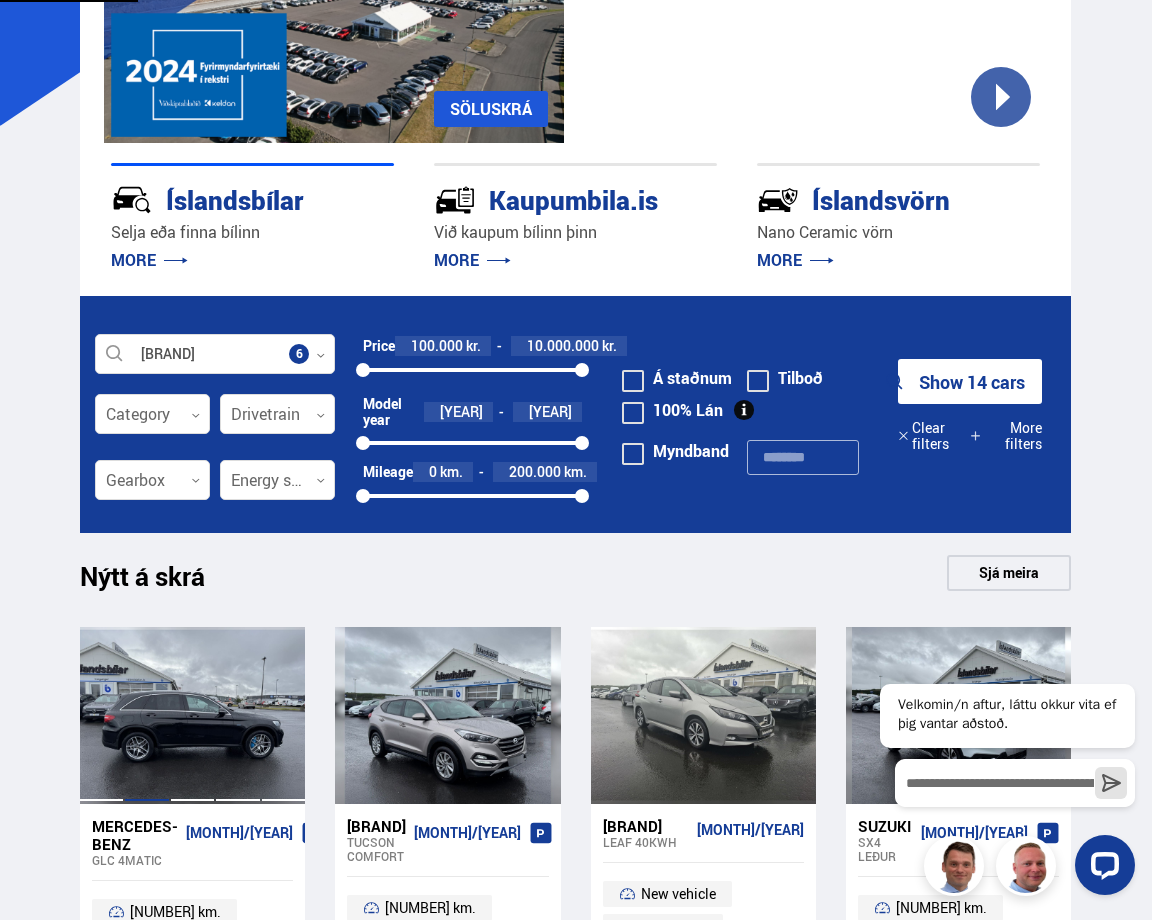 scroll, scrollTop: 300, scrollLeft: 0, axis: vertical 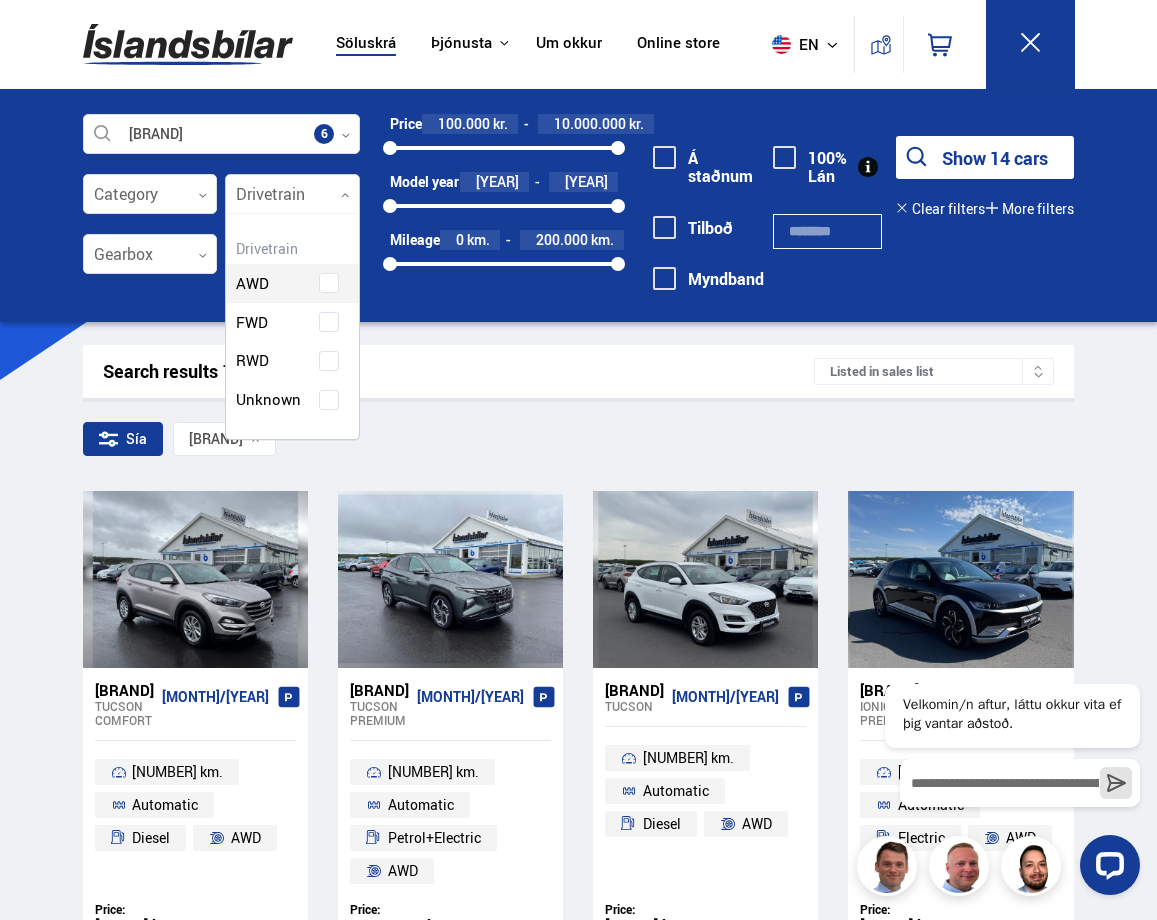 click at bounding box center [292, 195] 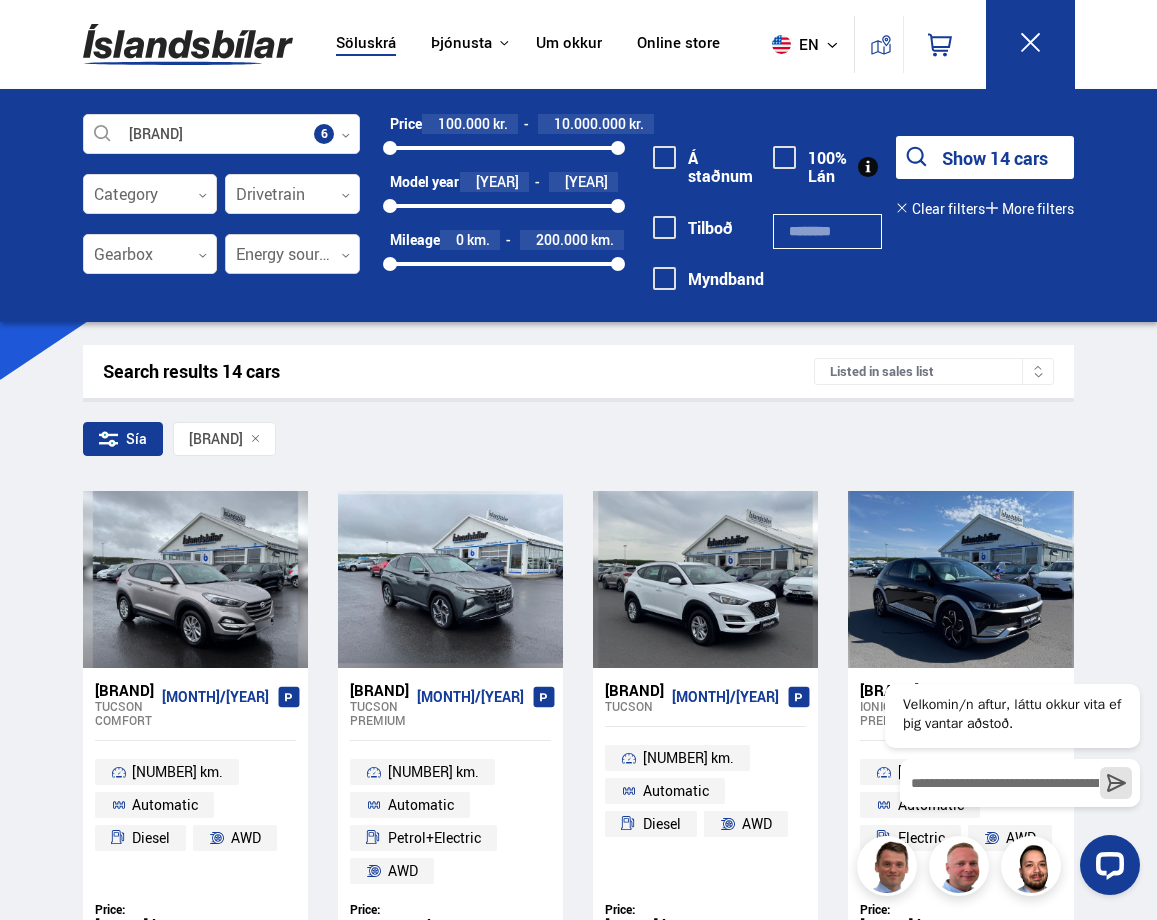 click at bounding box center (292, 255) 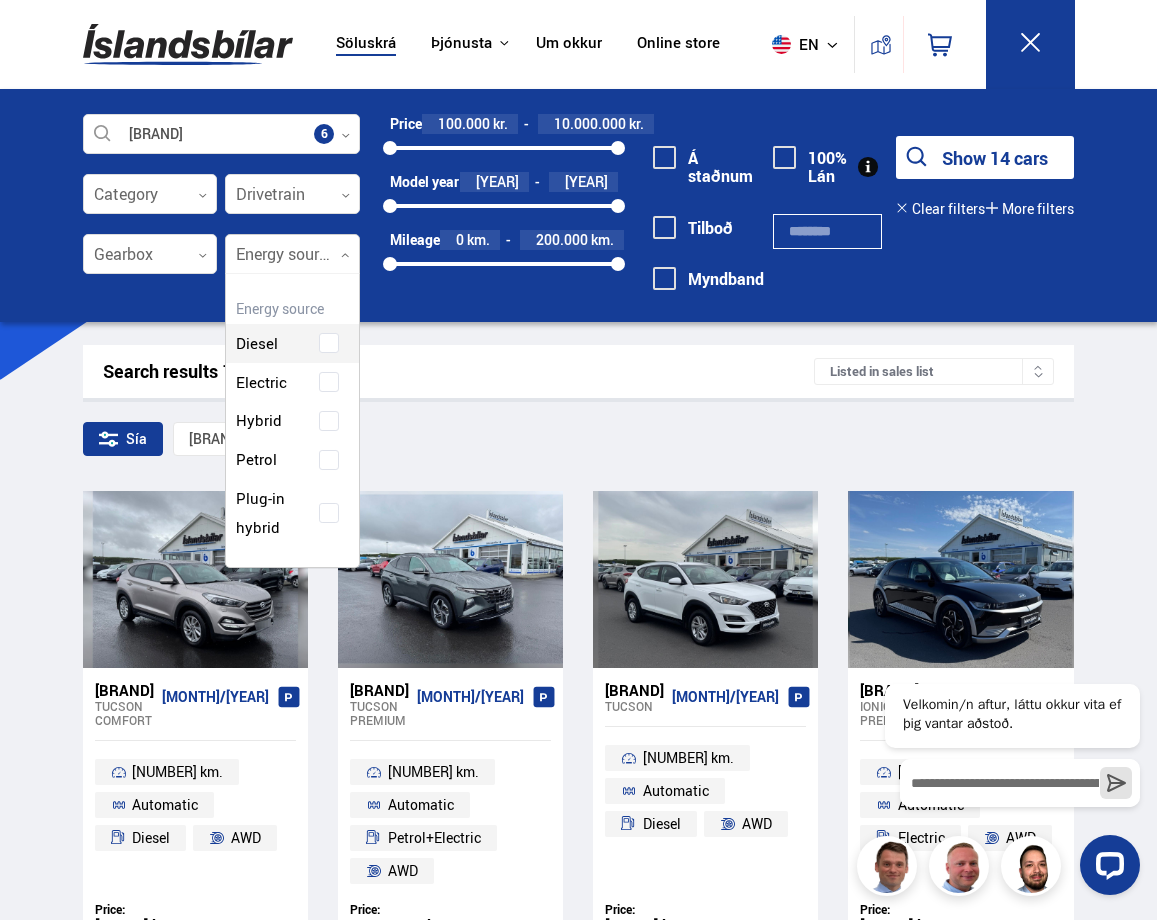 scroll, scrollTop: 297, scrollLeft: 137, axis: both 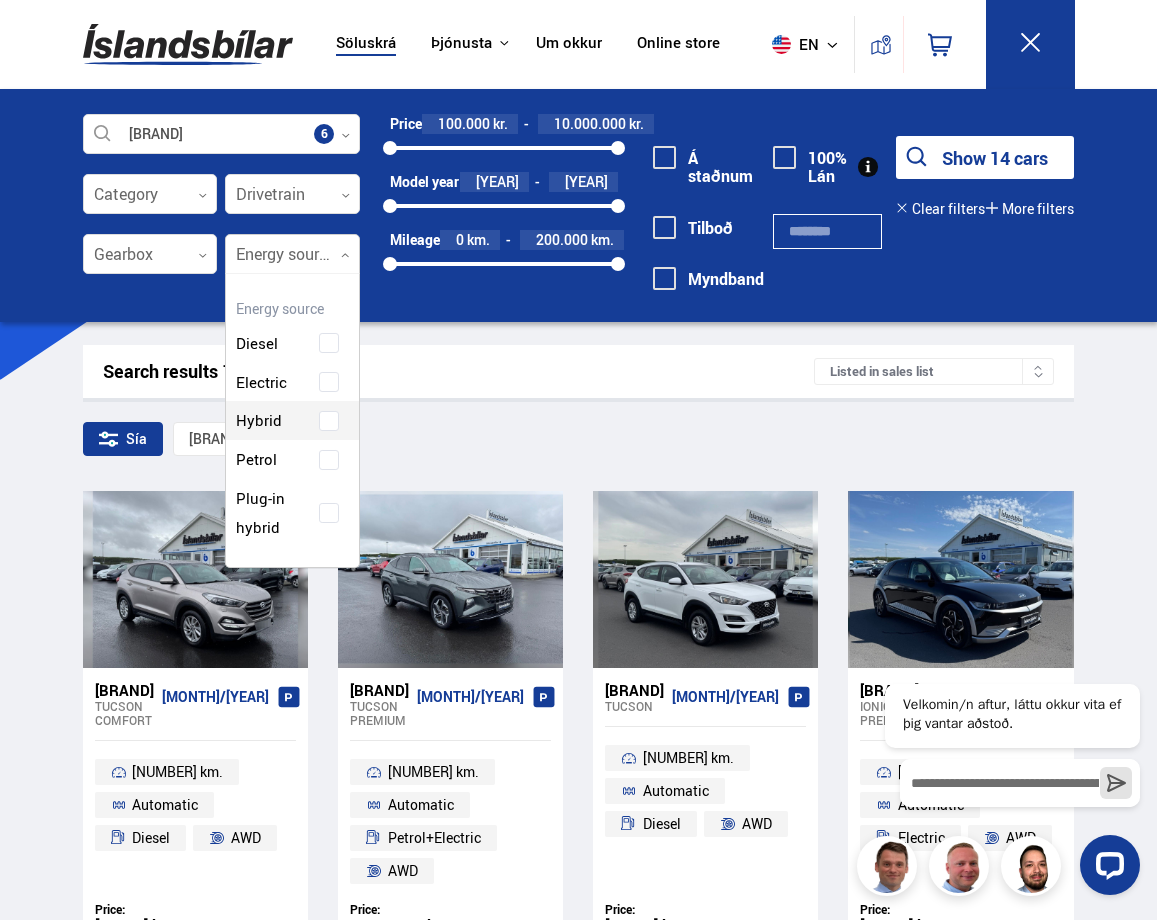 click on "Diesel   Electric   Hybrid   Petrol   Plug-in hybrid" at bounding box center (292, 420) 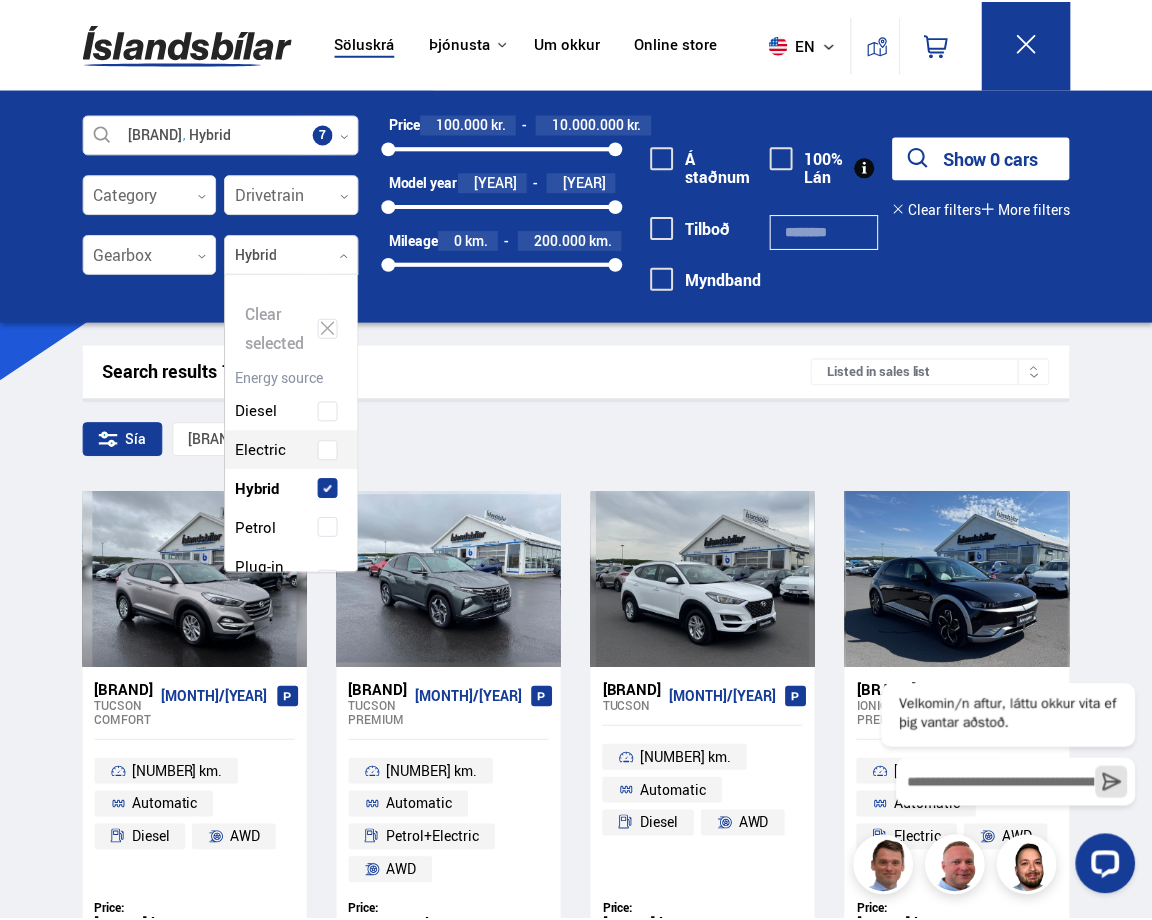 scroll, scrollTop: 62, scrollLeft: 0, axis: vertical 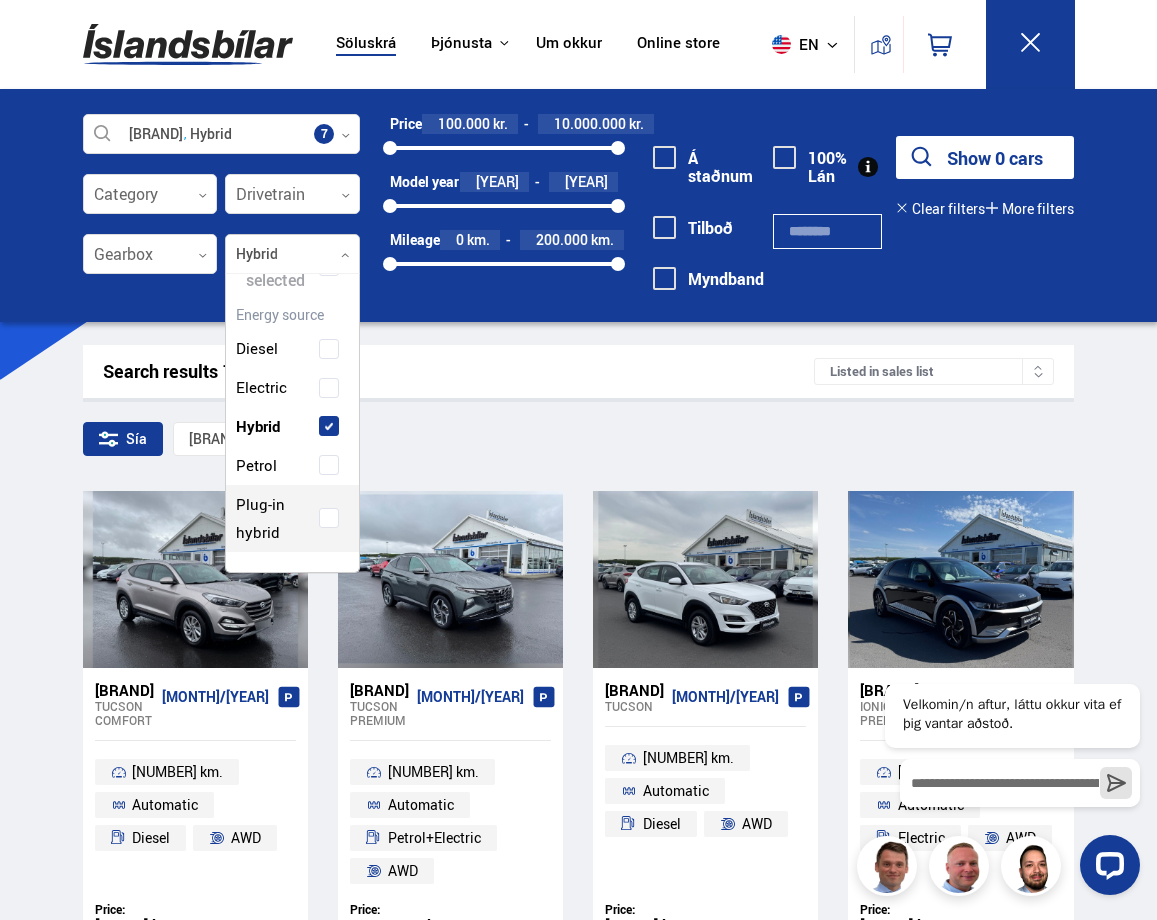 click on "Plug-in hybrid" at bounding box center (292, 519) 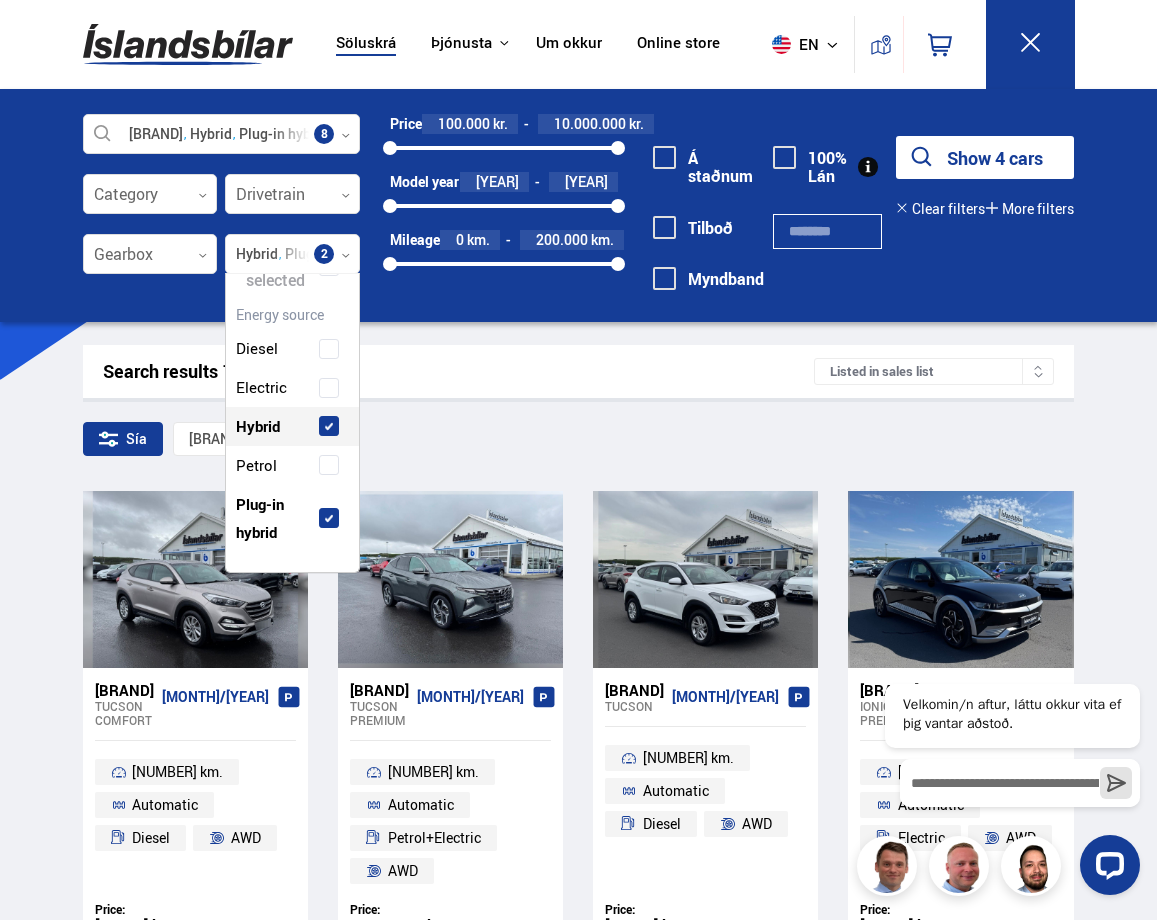 click on "Search results 14 cars" at bounding box center (459, 371) 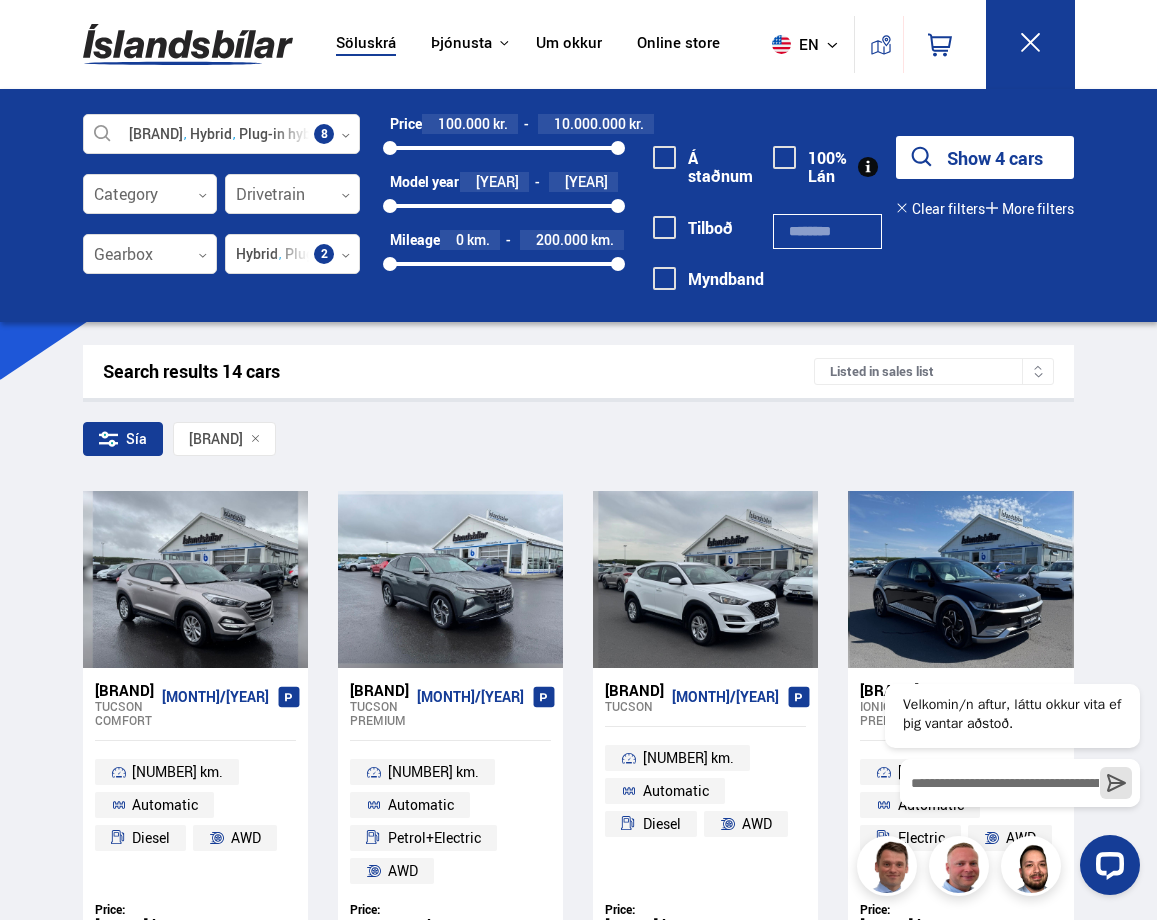 click on "Show 4 cars" at bounding box center (985, 157) 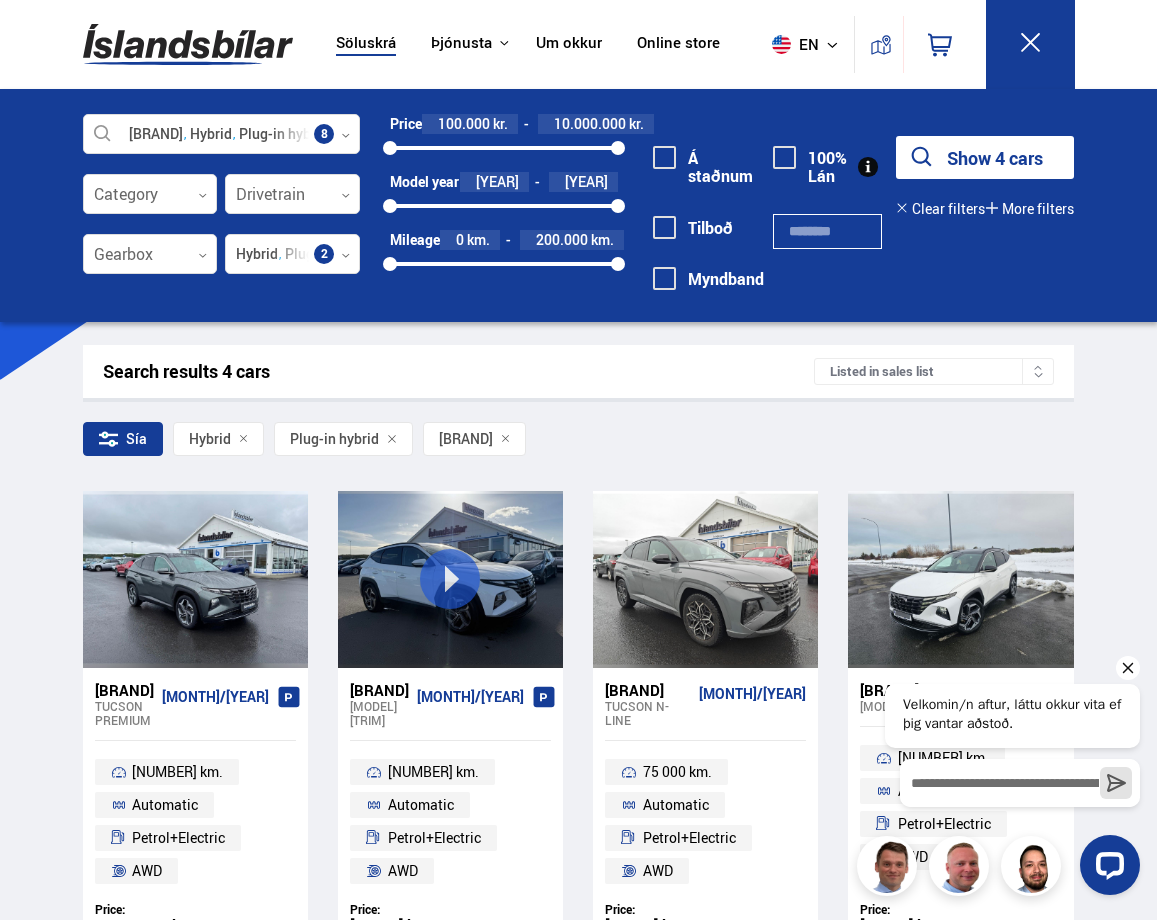 click 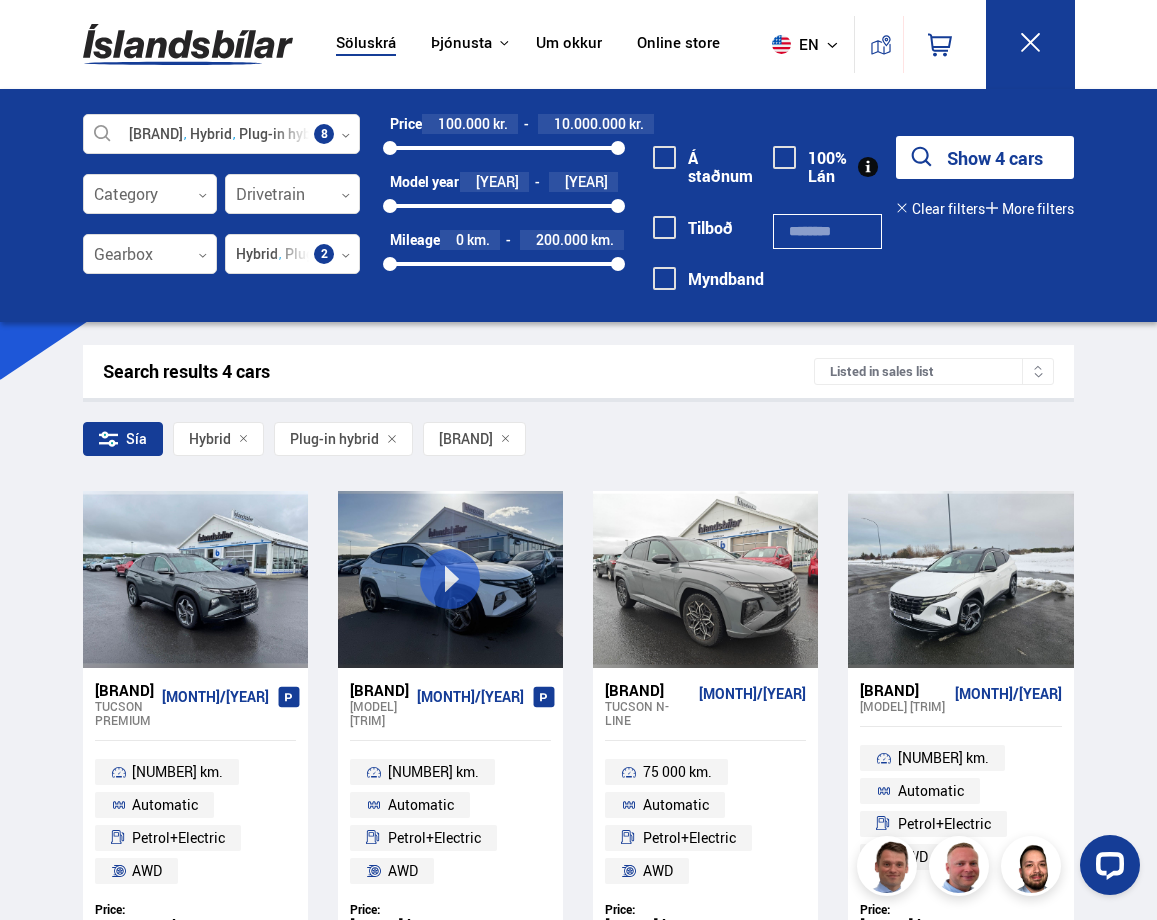 click on "Hyundai" at bounding box center [903, 690] 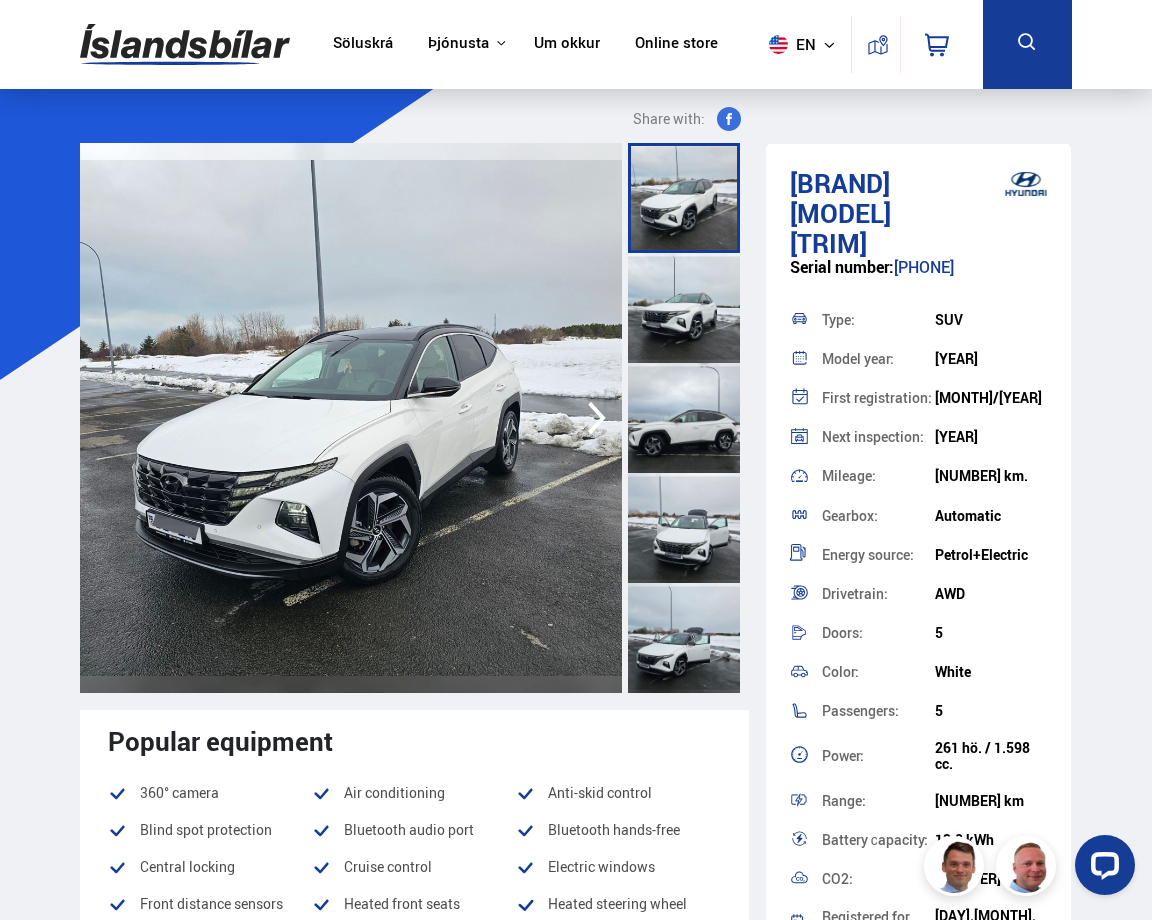 click at bounding box center (684, 418) 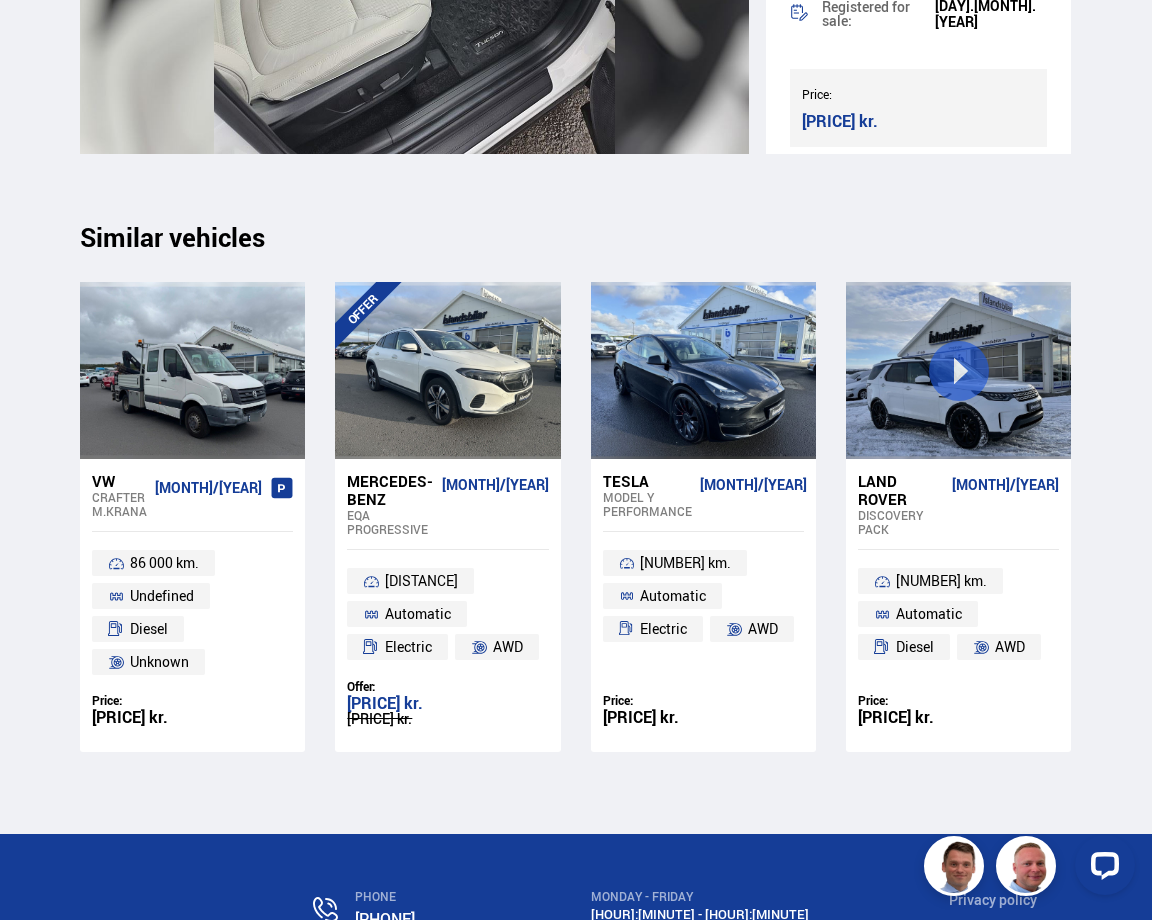 scroll, scrollTop: 9400, scrollLeft: 0, axis: vertical 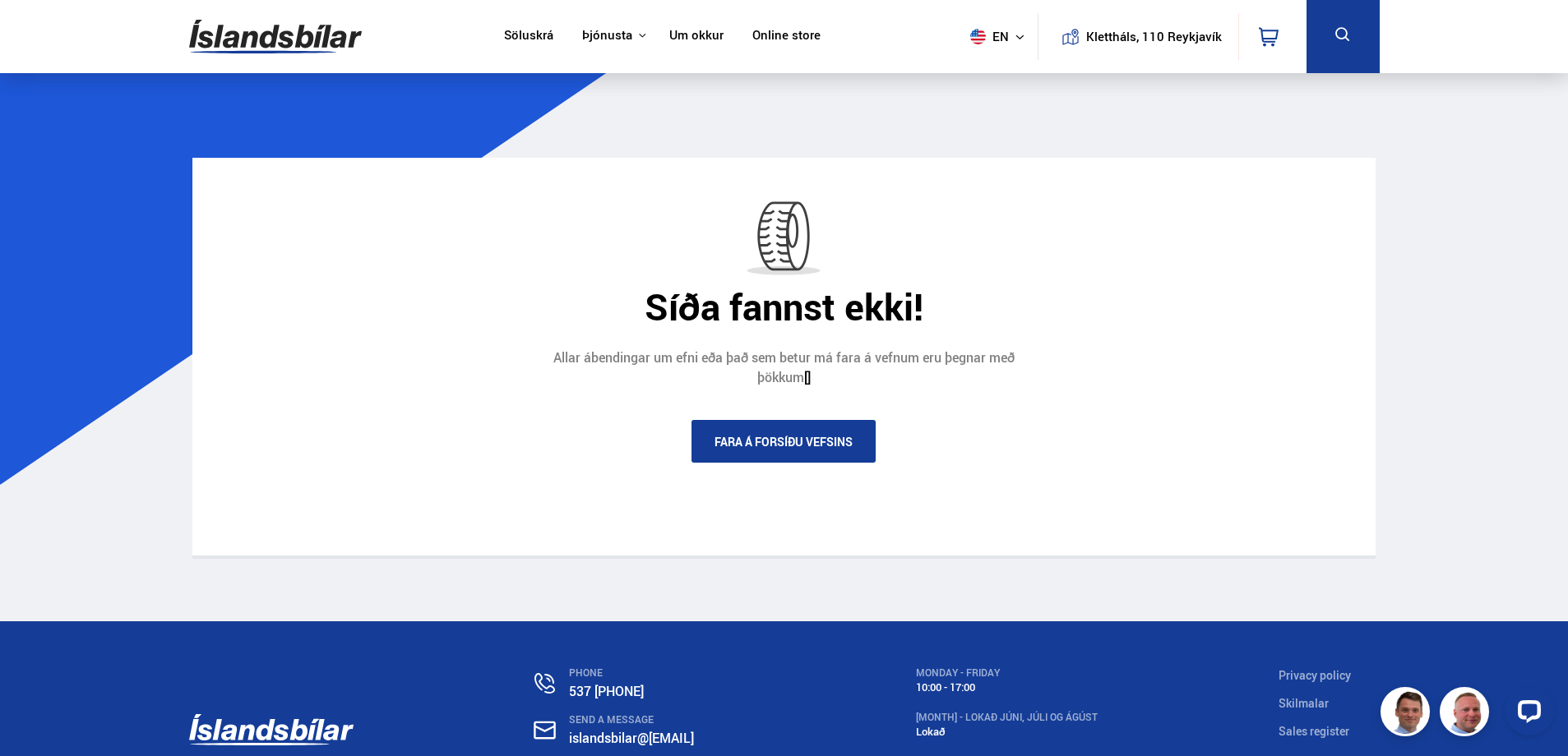 click on "Fara á forsíðu vefsins" at bounding box center [784, 441] 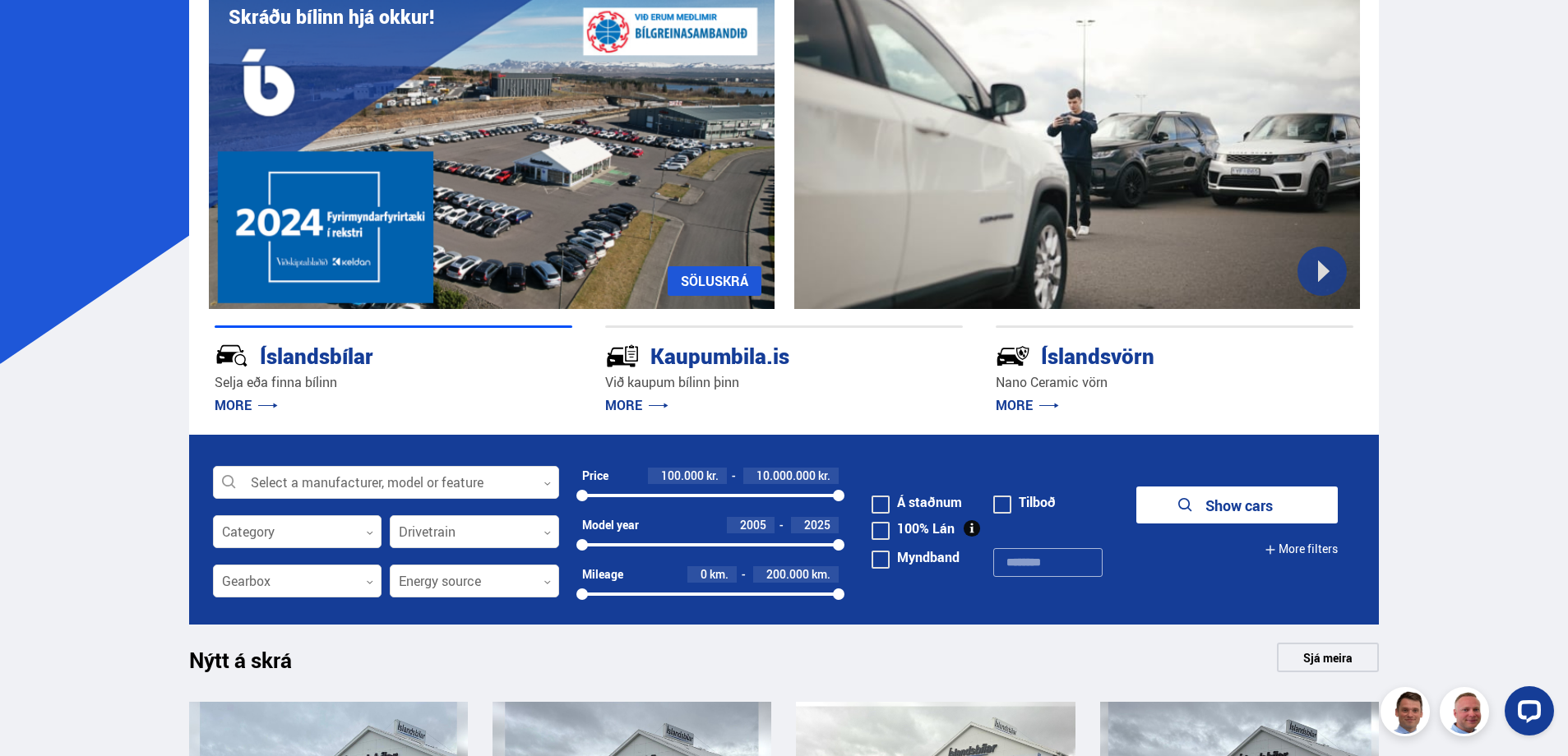 scroll, scrollTop: 247, scrollLeft: 0, axis: vertical 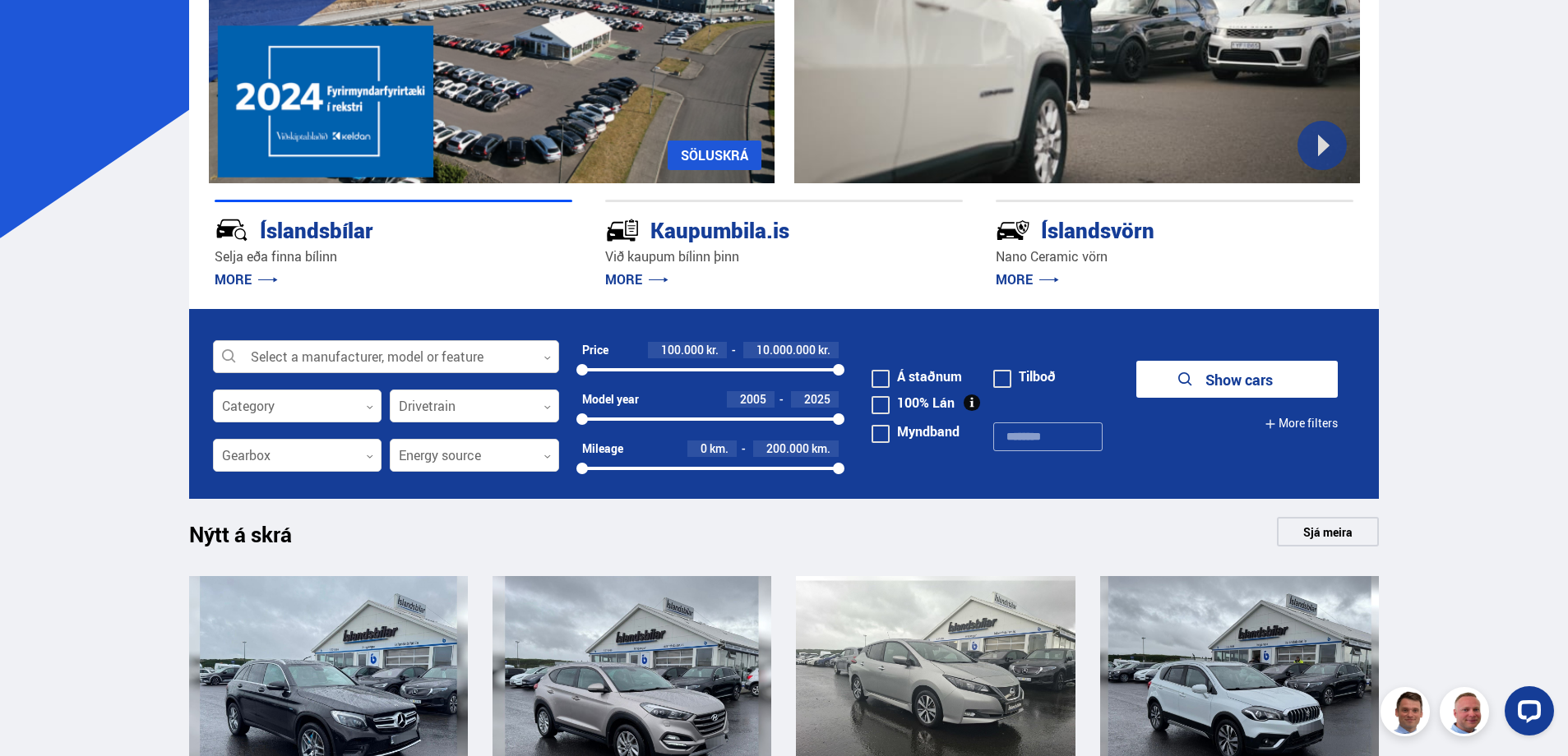 click at bounding box center (386, 357) 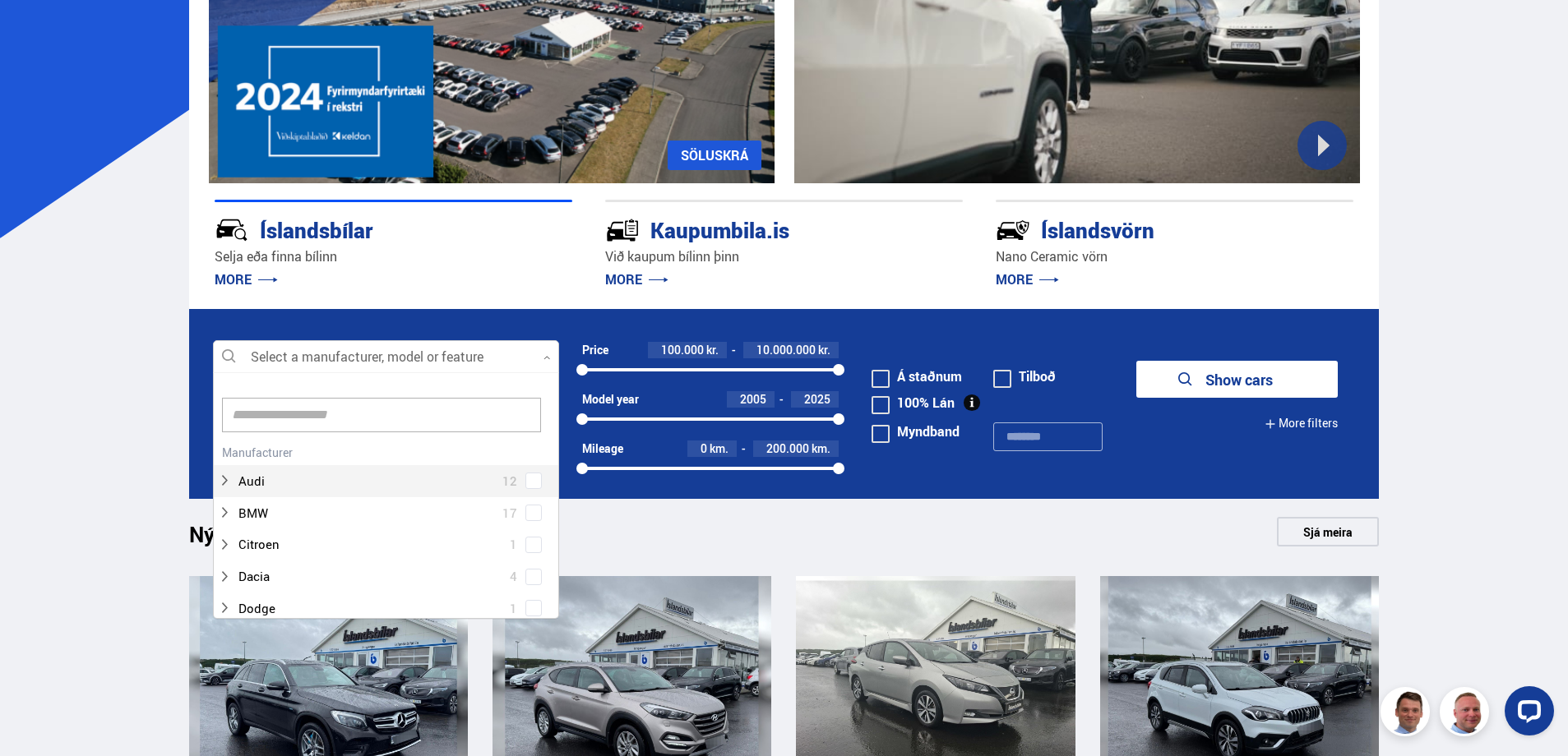scroll, scrollTop: 248, scrollLeft: 352, axis: both 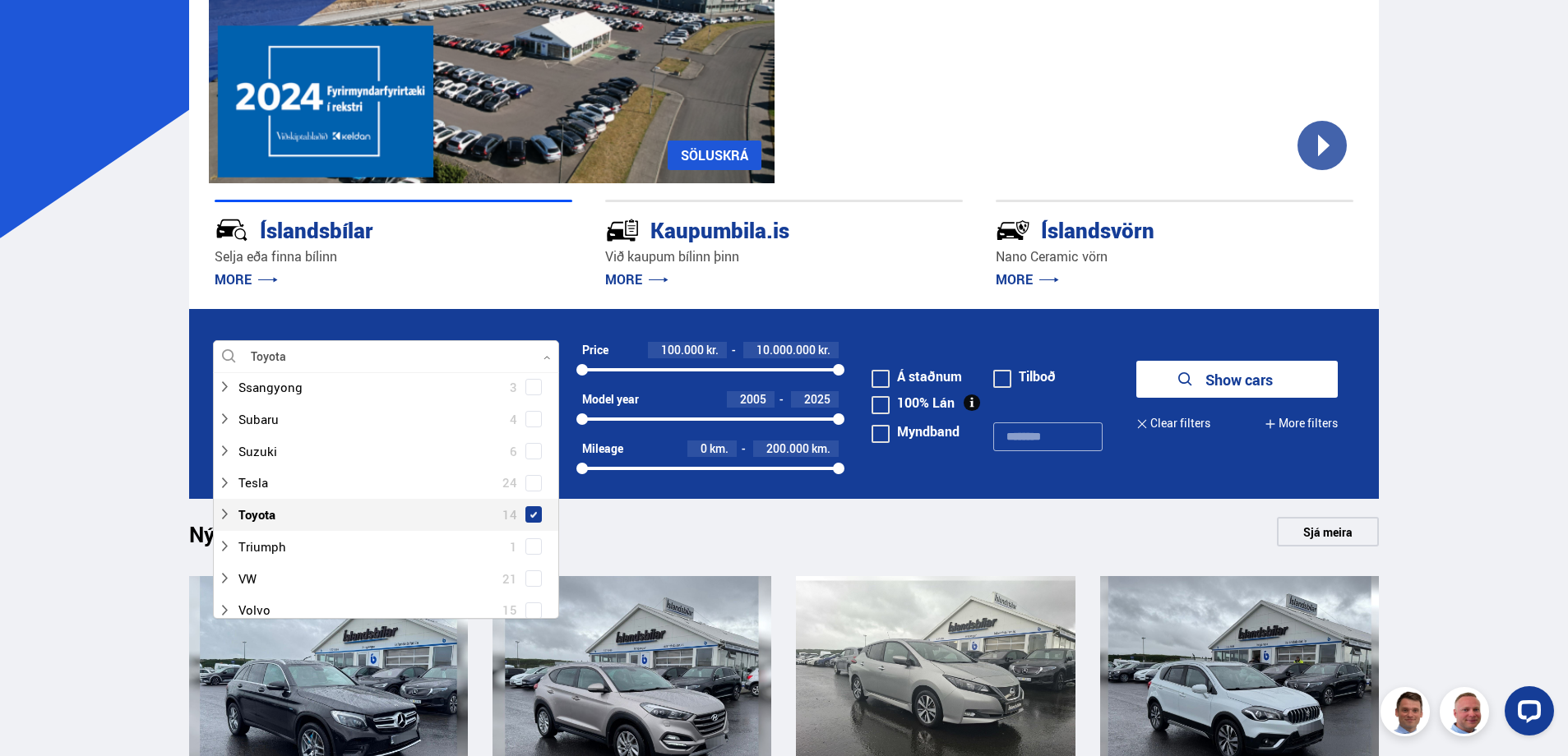 click at bounding box center (534, 514) 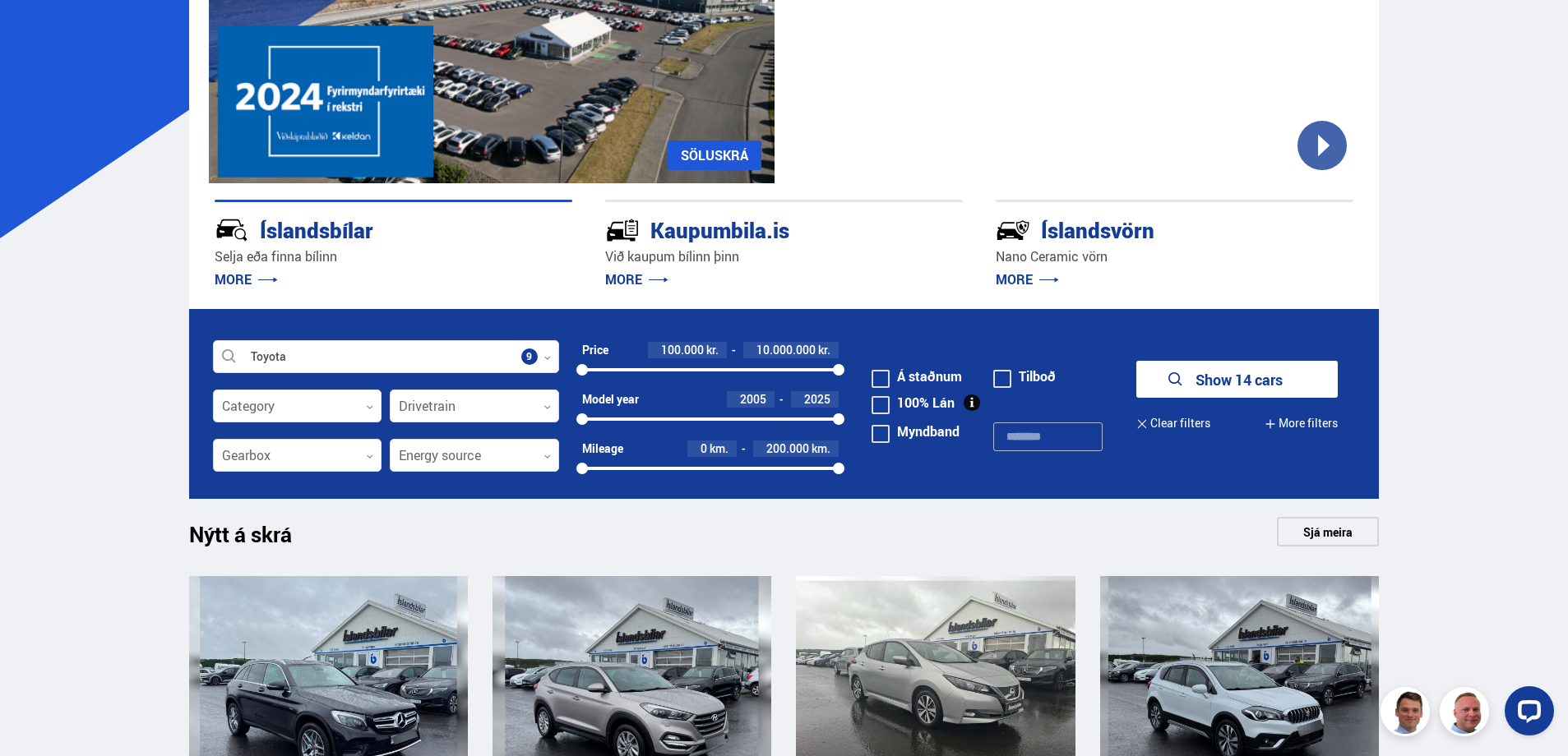 click on "Söluskrá Hybrid, Plug-in hybrid Toyota - Íslandsbílar Bílasala
Þjónusta
Íslandsbílar
Kaupumbila.is
Íslandsvörn
Leiðbeiningar
Um okkur
Online store
en      is
en
pl
Klettháls, [POSTAL CODE] [CITY]
0
Söluskrá
Þjónusta
Íslandsbílar
Kaupumbila.is
Íslandsvörn
Leiðbeiningar
Um okkur
Online store
Klettháls, [POSTAL CODE] [CITY]    en      is
en
pl
Select a manufacturer, model or feature 0   Category 0   Drivetrain 0   Gearbox 0   Energy source 0   Price   100.000   kr.   10.000.000   kr.     100000 10000000   Model year   2005     2025       2005 2025   Mileage   0   km.   200.000   km.     0 200000
Á staðnum
Tilboð
Myndband
100% Lán" at bounding box center (784, 1402) 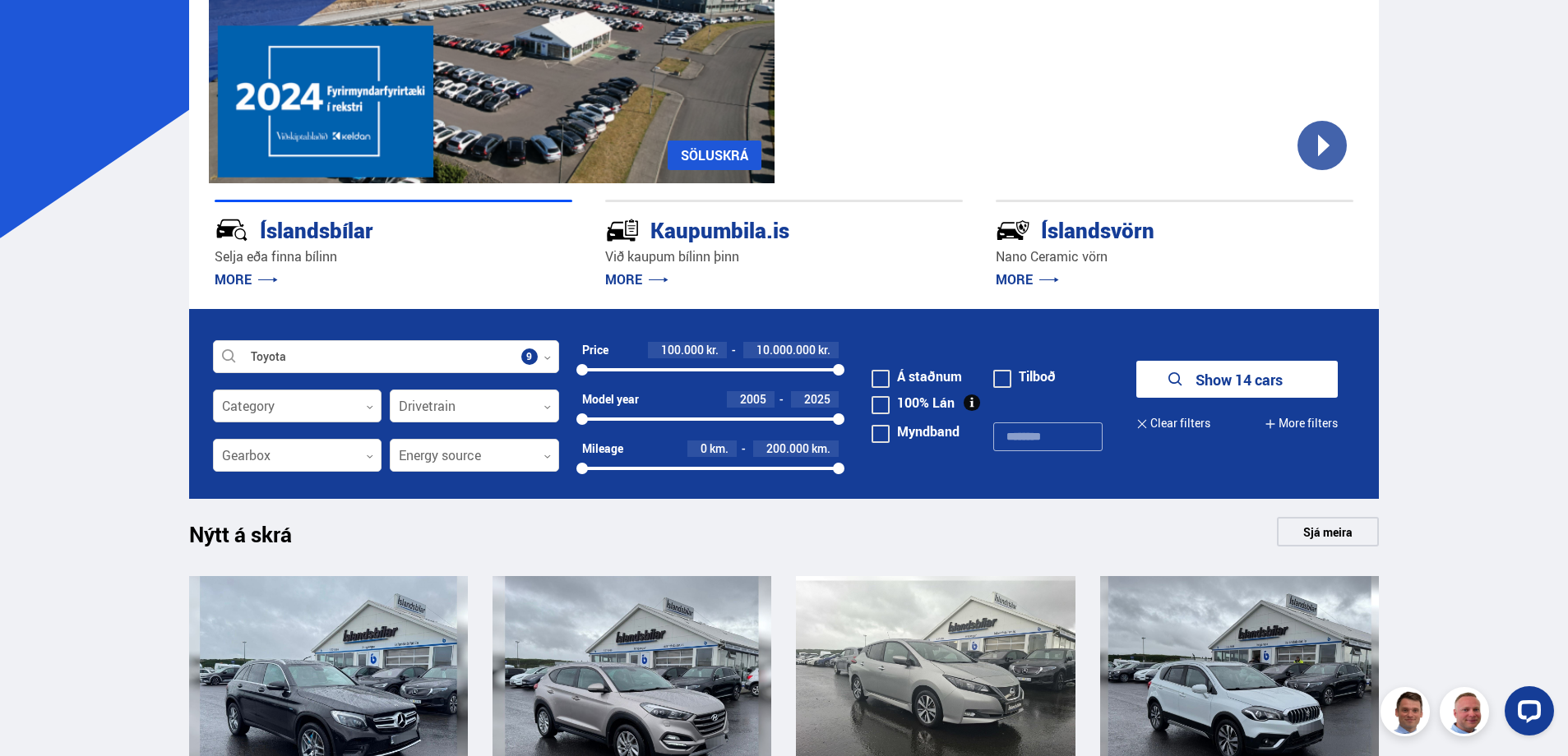click at bounding box center [298, 407] 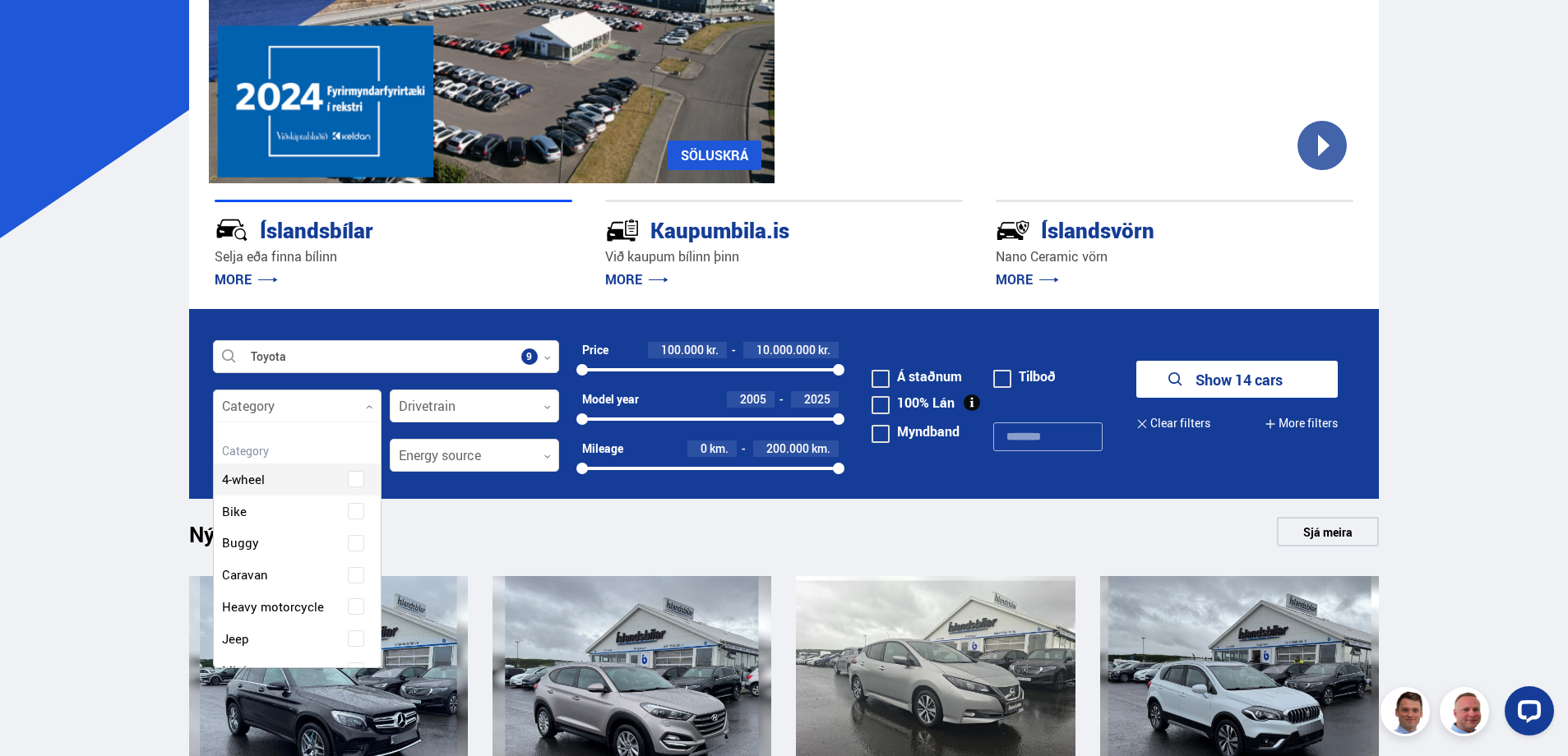 scroll, scrollTop: 248, scrollLeft: 175, axis: both 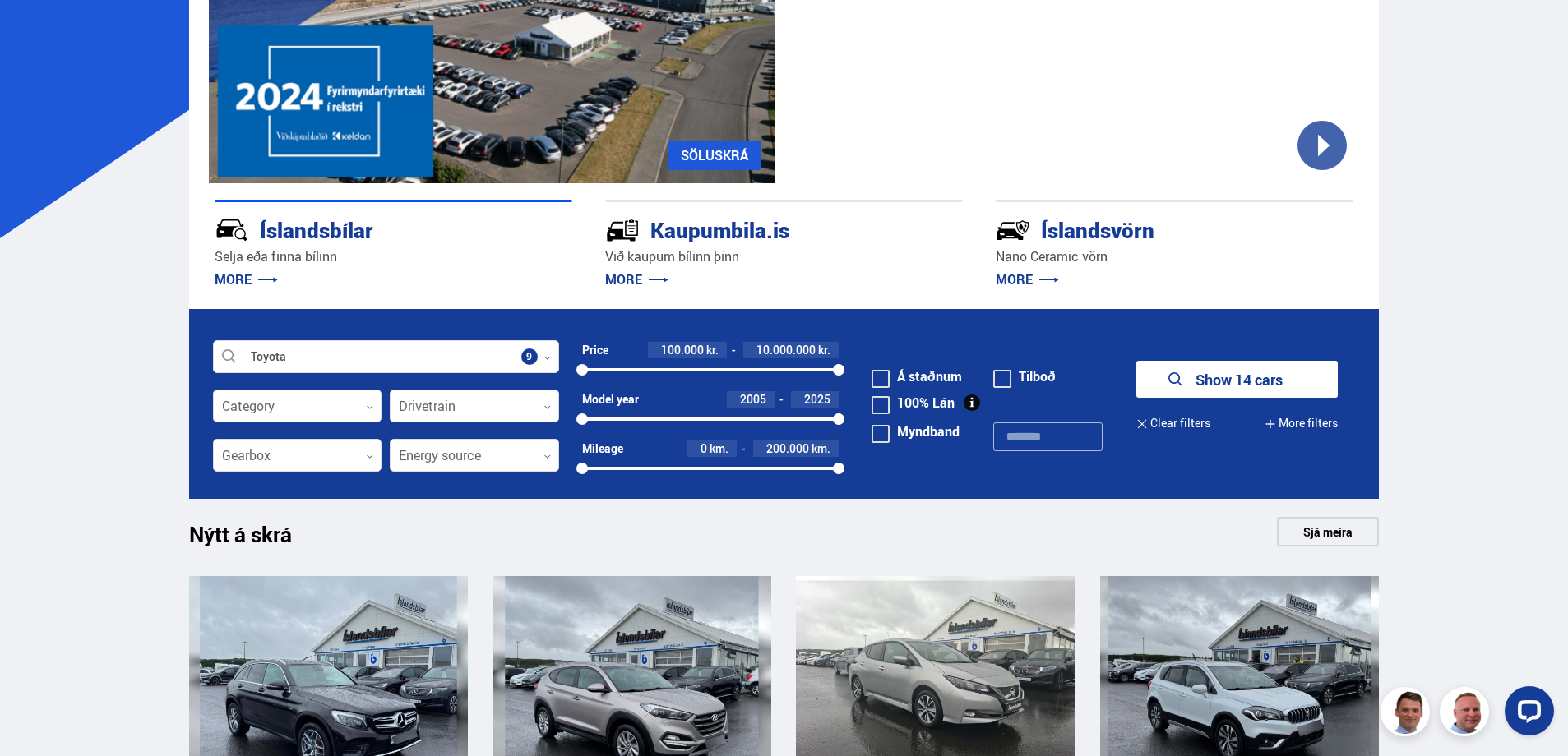 click on "Söluskrá Hybrid, Plug-in hybrid Toyota - Íslandsbílar Bílasala
Þjónusta
Íslandsbílar
Kaupumbila.is
Íslandsvörn
Leiðbeiningar
Um okkur
Online store
en      is
en
pl
Klettháls, [POSTAL CODE] [CITY]
0
Söluskrá
Þjónusta
Íslandsbílar
Kaupumbila.is
Íslandsvörn
Leiðbeiningar
Um okkur
Online store
Klettháls, [POSTAL CODE] [CITY]    en      is
en
pl
Select a manufacturer, model or feature 0   Category 0   Drivetrain 0   Gearbox 0   Energy source 0   Price   100.000   kr.   10.000.000   kr.     100000 10000000   Model year   2005     2025       2005 2025   Mileage   0   km.   200.000   km.     0 200000
Á staðnum
Tilboð
Myndband
100% Lán" at bounding box center (784, 1402) 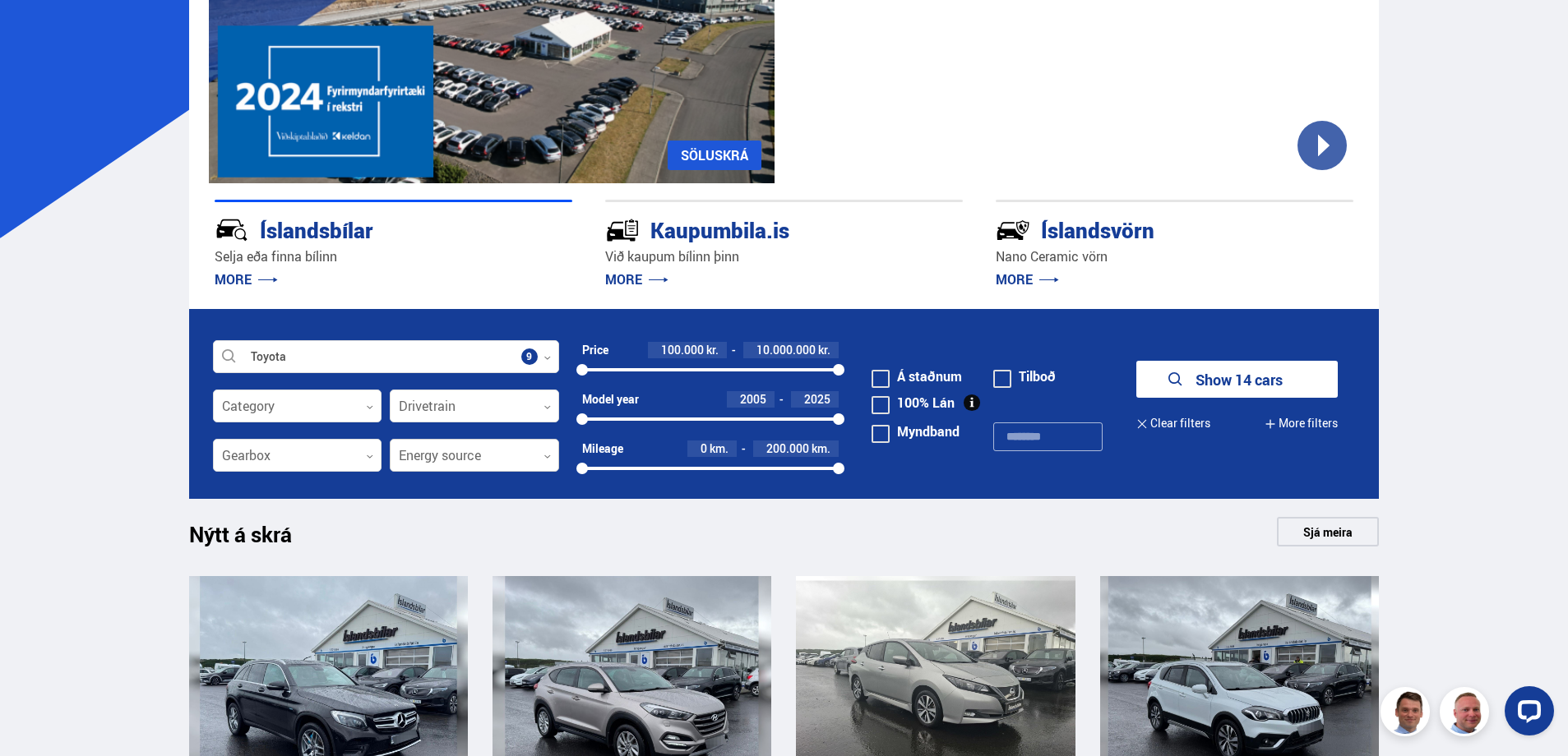 click at bounding box center [474, 456] 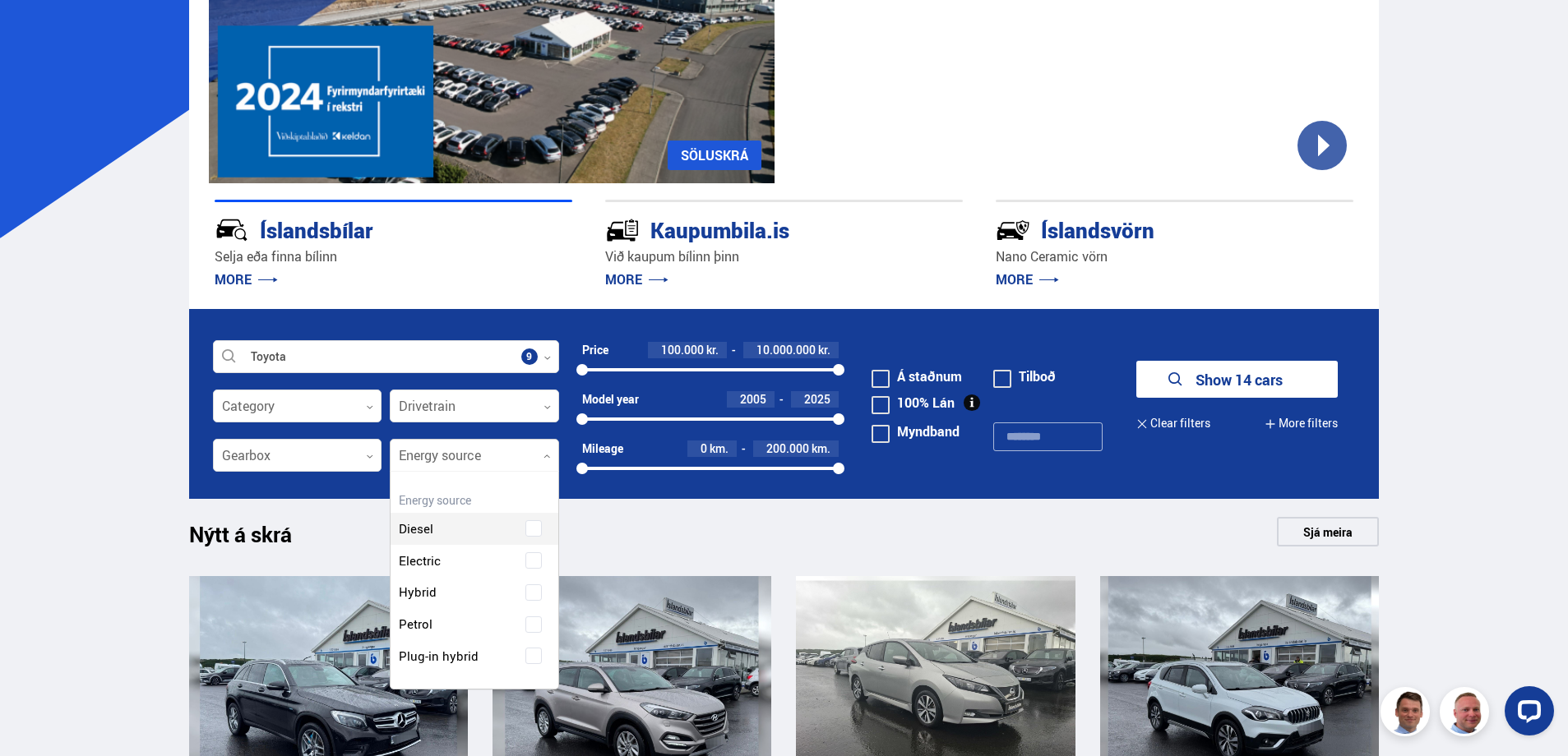 scroll, scrollTop: 220, scrollLeft: 171, axis: both 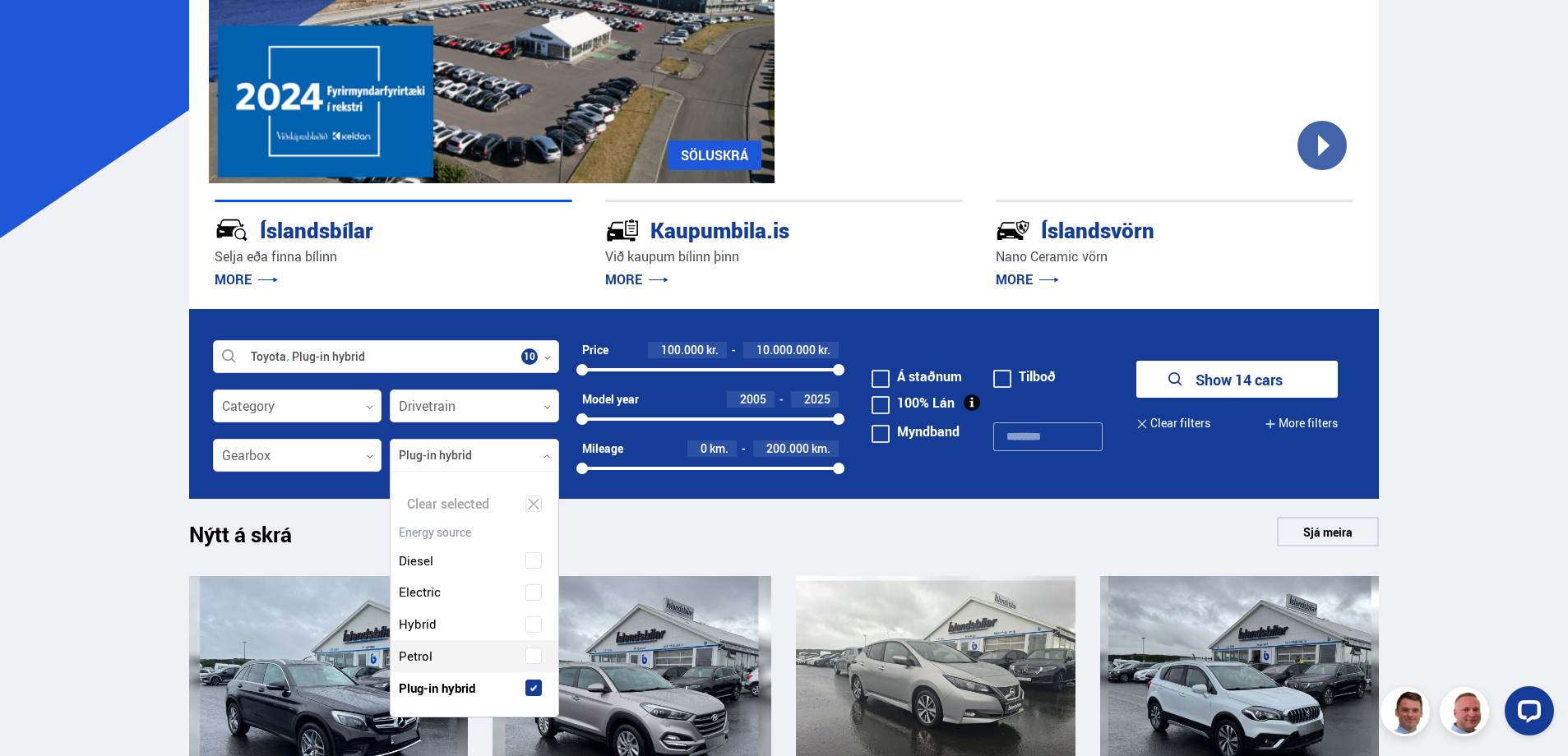 click on "Diesel   Electric   Hybrid   Petrol   Plug-in hybrid" at bounding box center (474, 612) 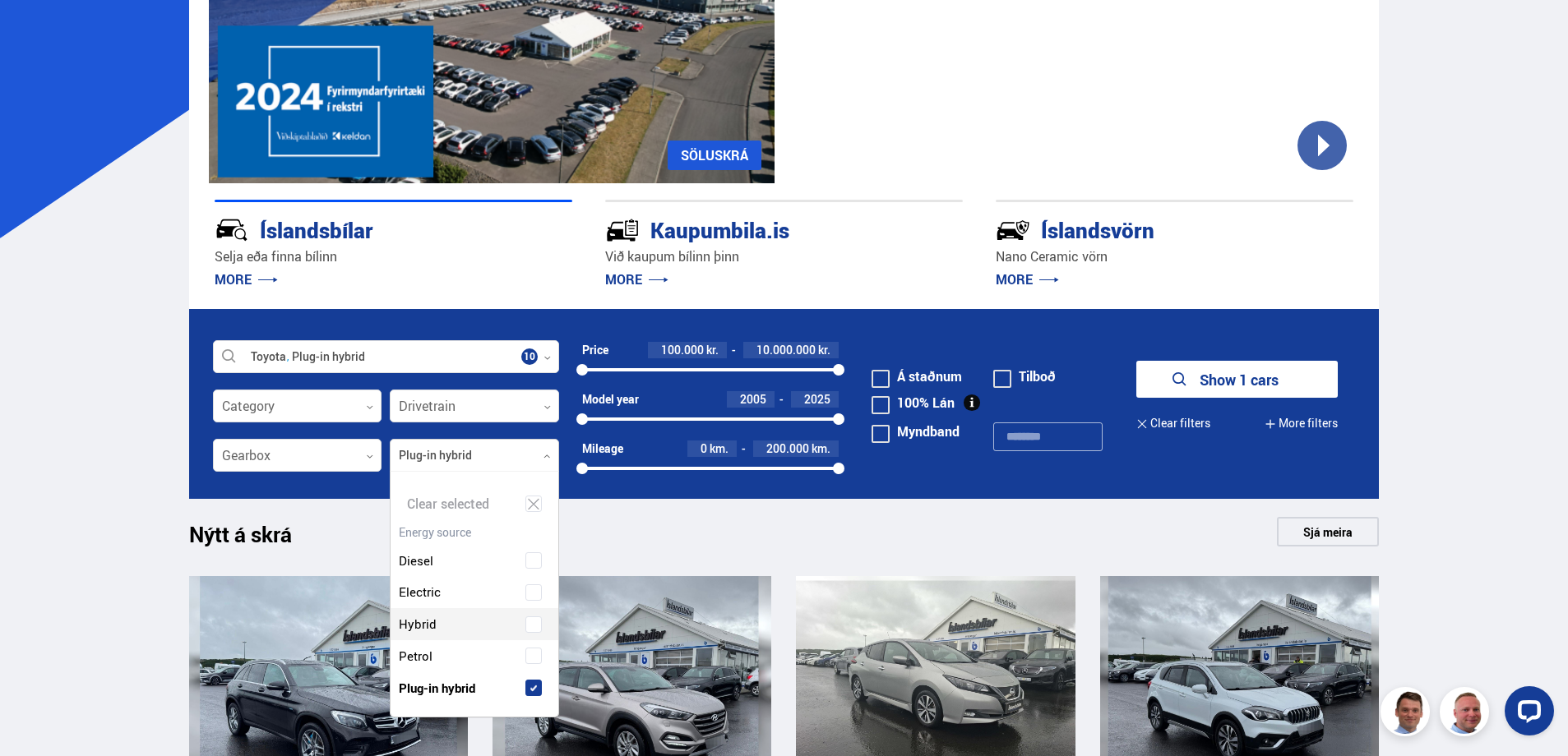 click at bounding box center [534, 625] 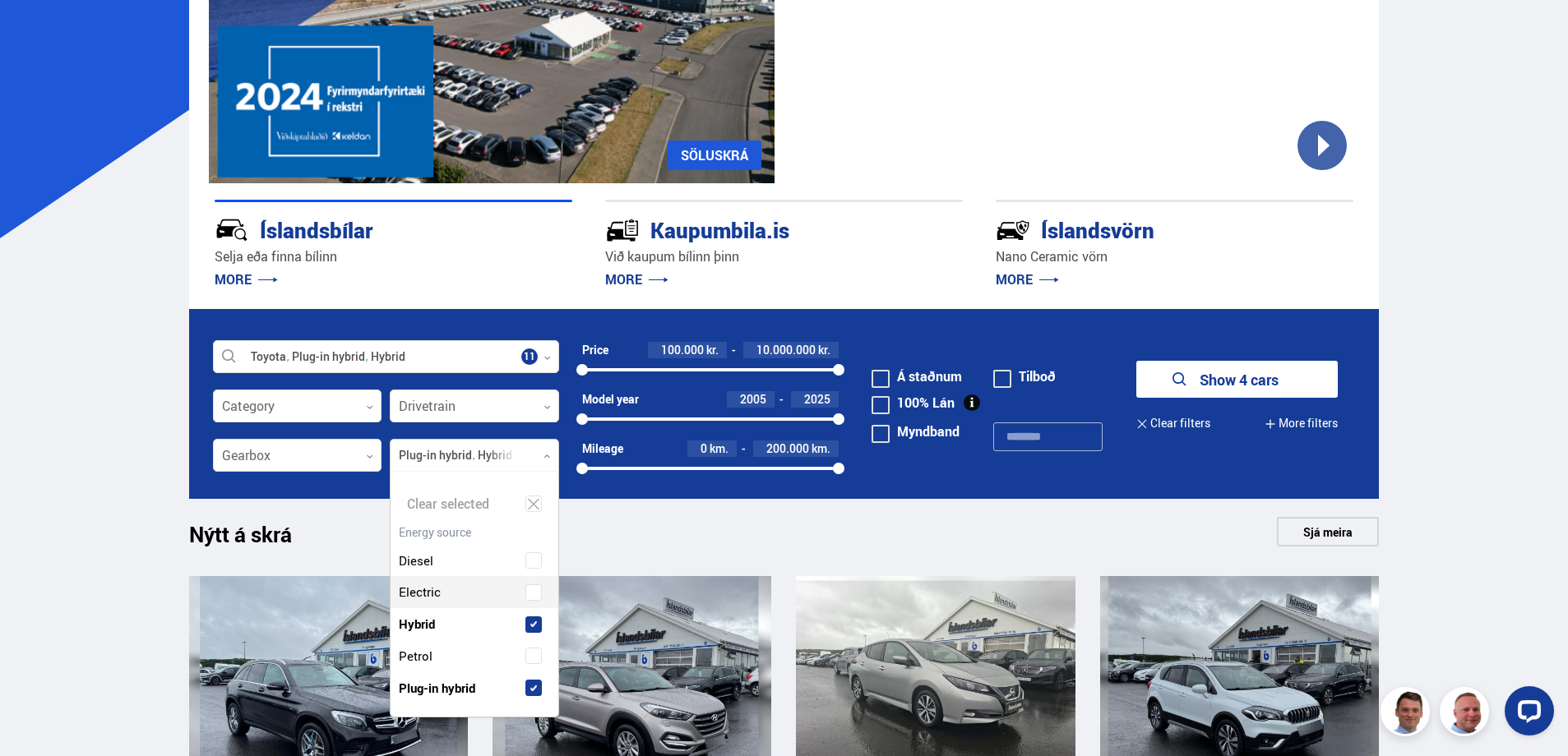 drag, startPoint x: 29, startPoint y: 376, endPoint x: 79, endPoint y: 374, distance: 50.03998 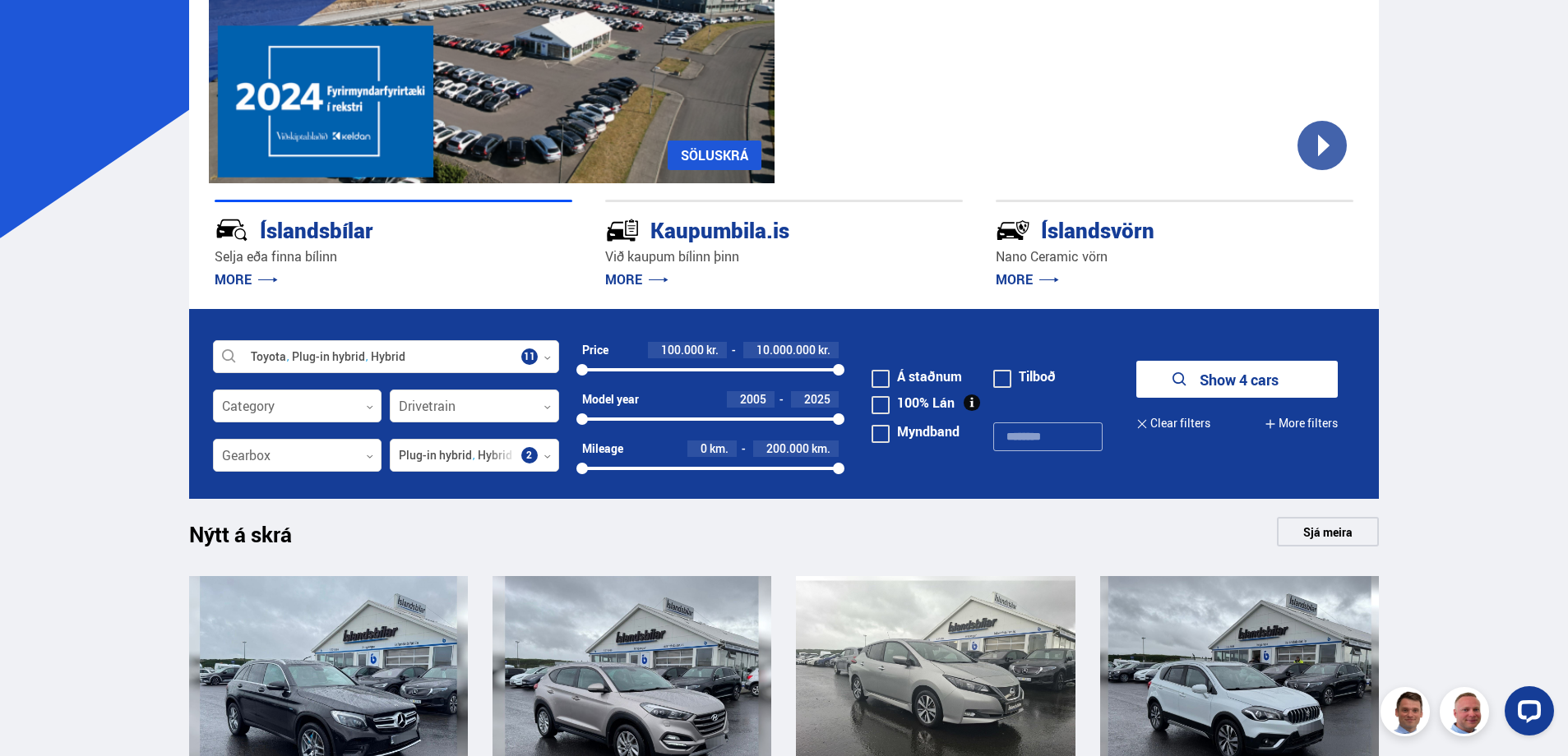 click on "Show 4 cars" at bounding box center (1237, 379) 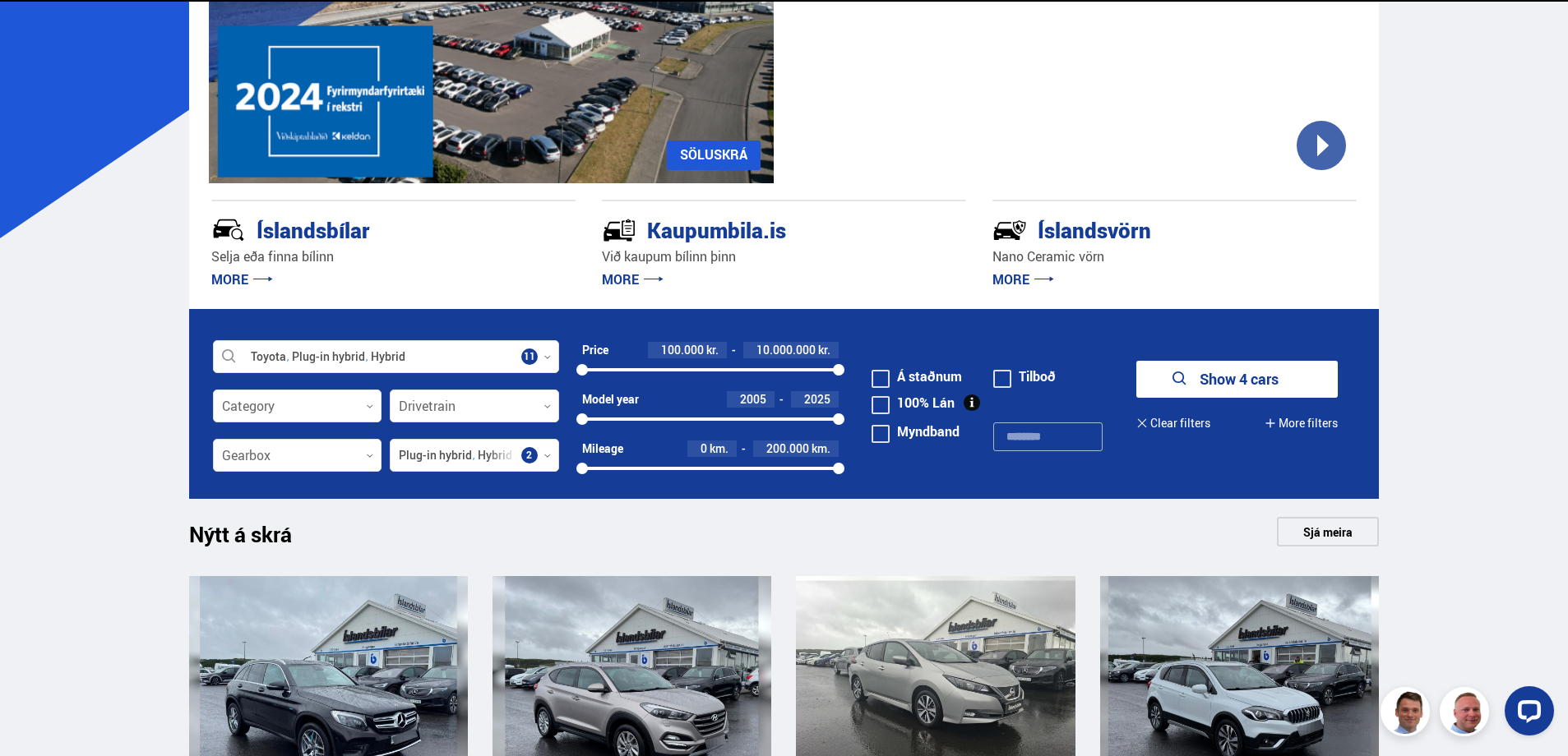 scroll, scrollTop: 0, scrollLeft: 0, axis: both 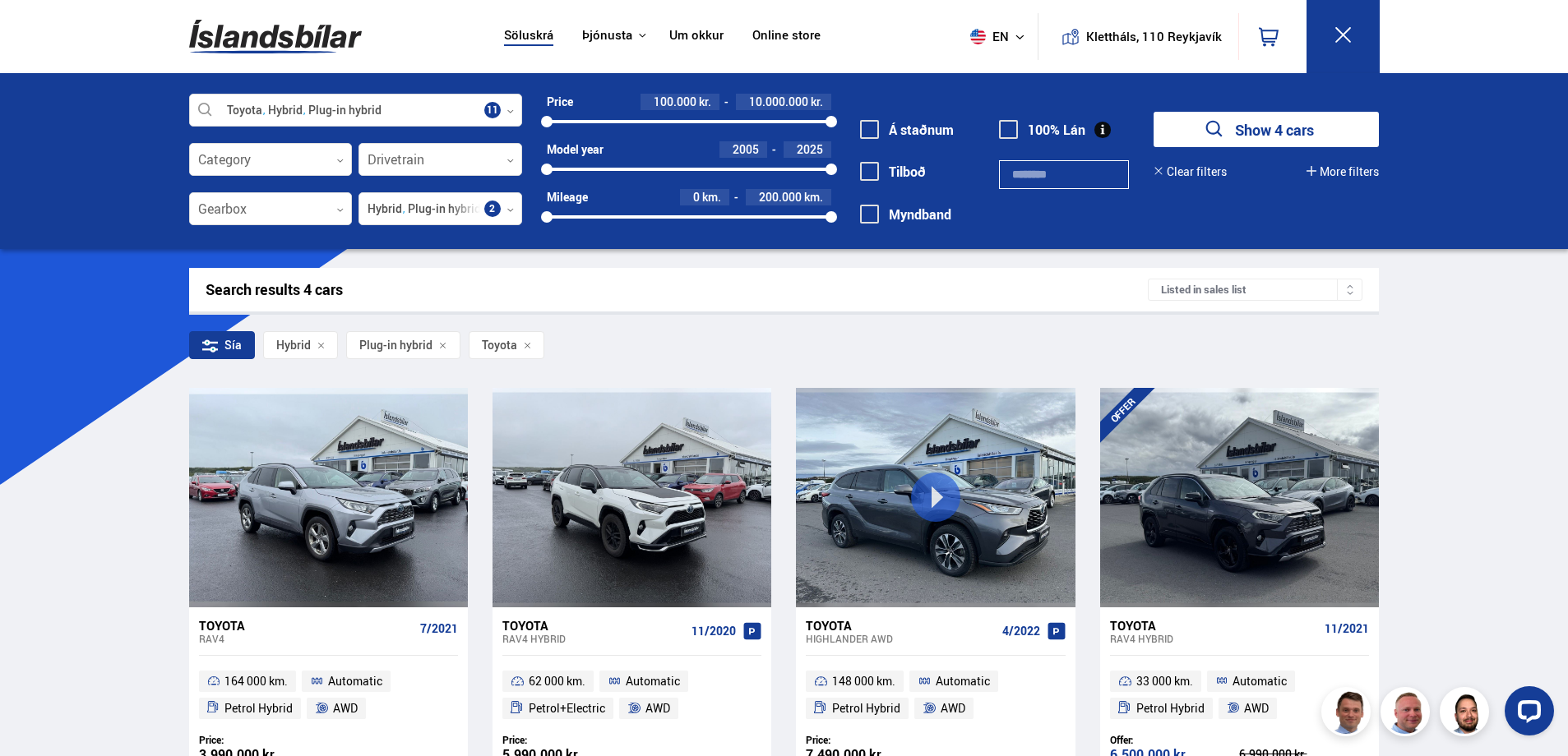 click on "Söluskrá
Þjónusta
Íslandsbílar
Kaupumbila.is
Íslandsvörn
Leiðbeiningar
Um okkur
Online store
en      is
en
pl
Klettháls, [POSTAL CODE] [CITY]
0
Söluskrá
Þjónusta
Íslandsbílar
Kaupumbila.is
Íslandsvörn
Leiðbeiningar
Um okkur
Online store
Klettháls, [POSTAL CODE] [CITY]    en      is
en
pl
Toyota Hybrid Plug-in hybrid Select a manufacturer, model or feature 11   Category 0   Drivetrain 0   Gearbox 0   Hybrid Plug-in hybrid Energy source 2   Price   100.000   kr.   10.000.000   kr.     100000 10000000   Model year   2005     2025       2005 2025   Mileage   0   km.   200.000   km.     0 200000
Á staðnum" at bounding box center [784, 558] 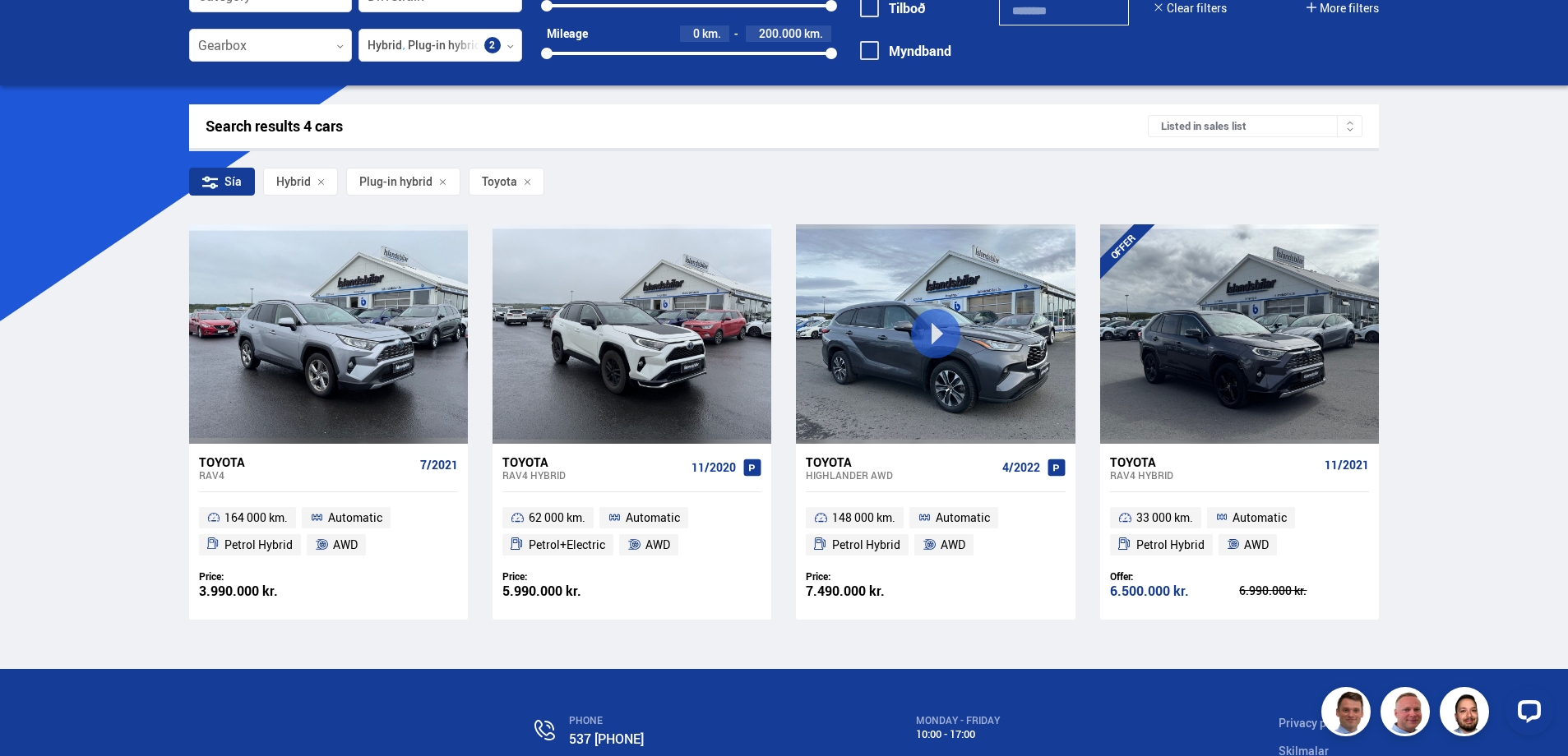 scroll, scrollTop: 247, scrollLeft: 0, axis: vertical 